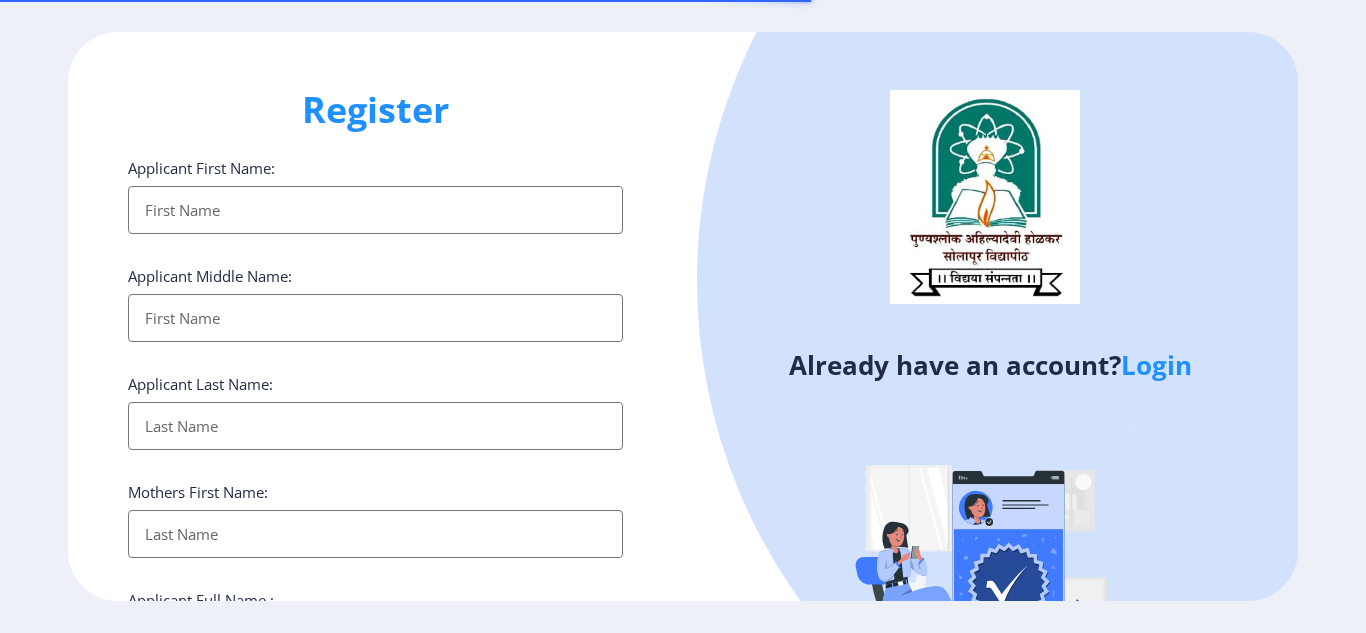 select 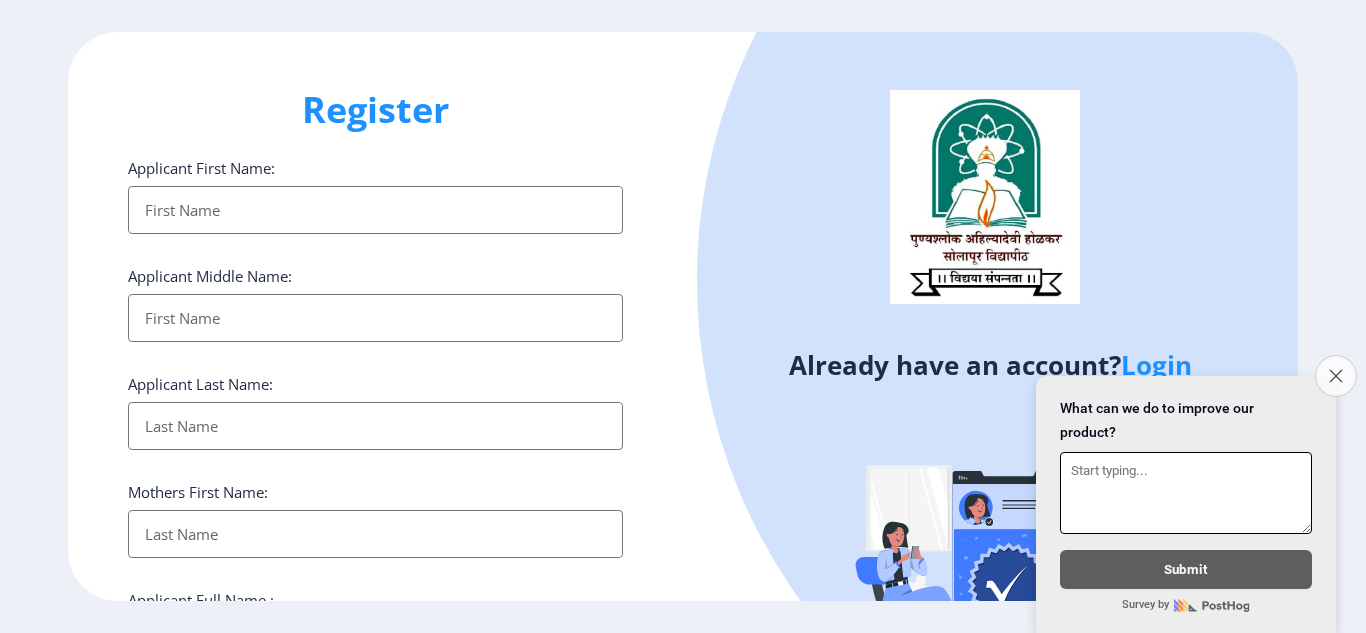 click on "Close survey" at bounding box center [1336, 376] 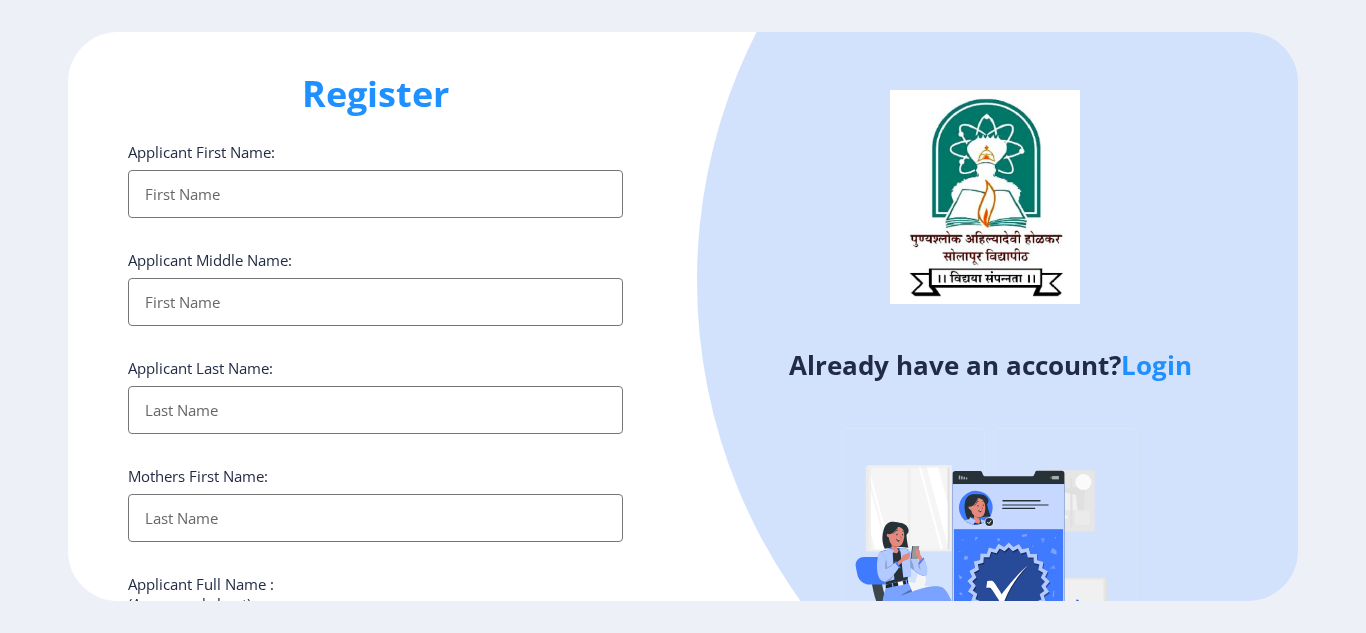 scroll, scrollTop: 0, scrollLeft: 0, axis: both 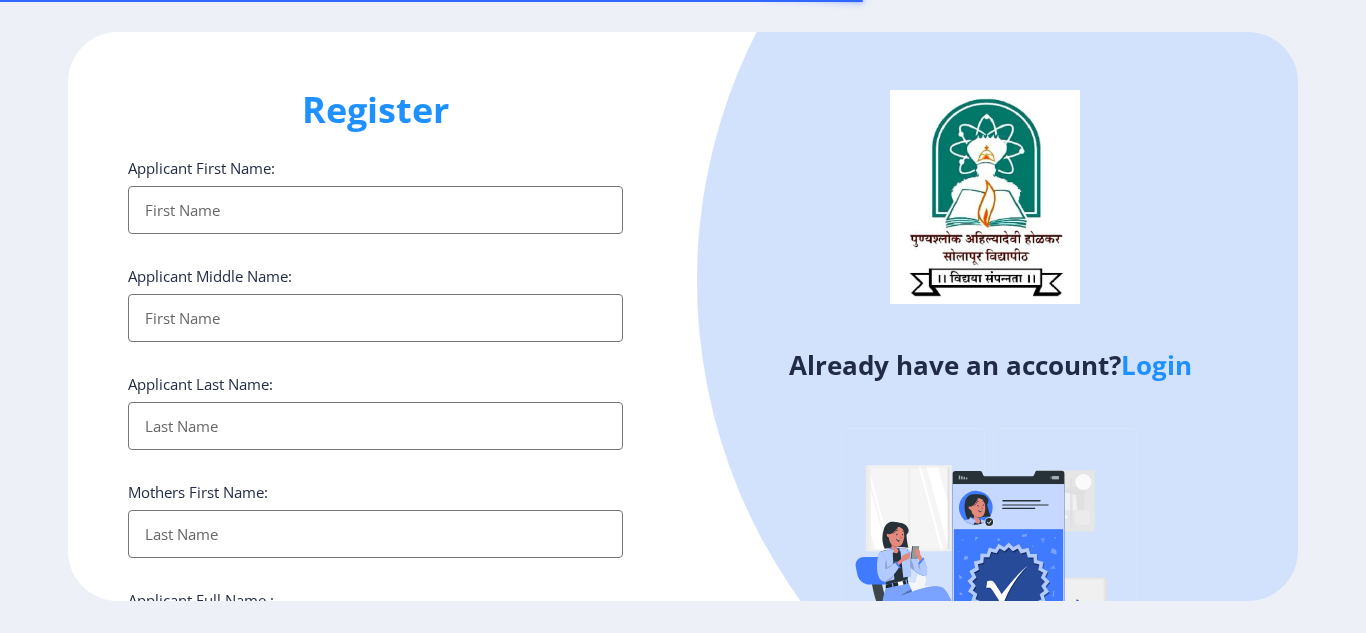 select 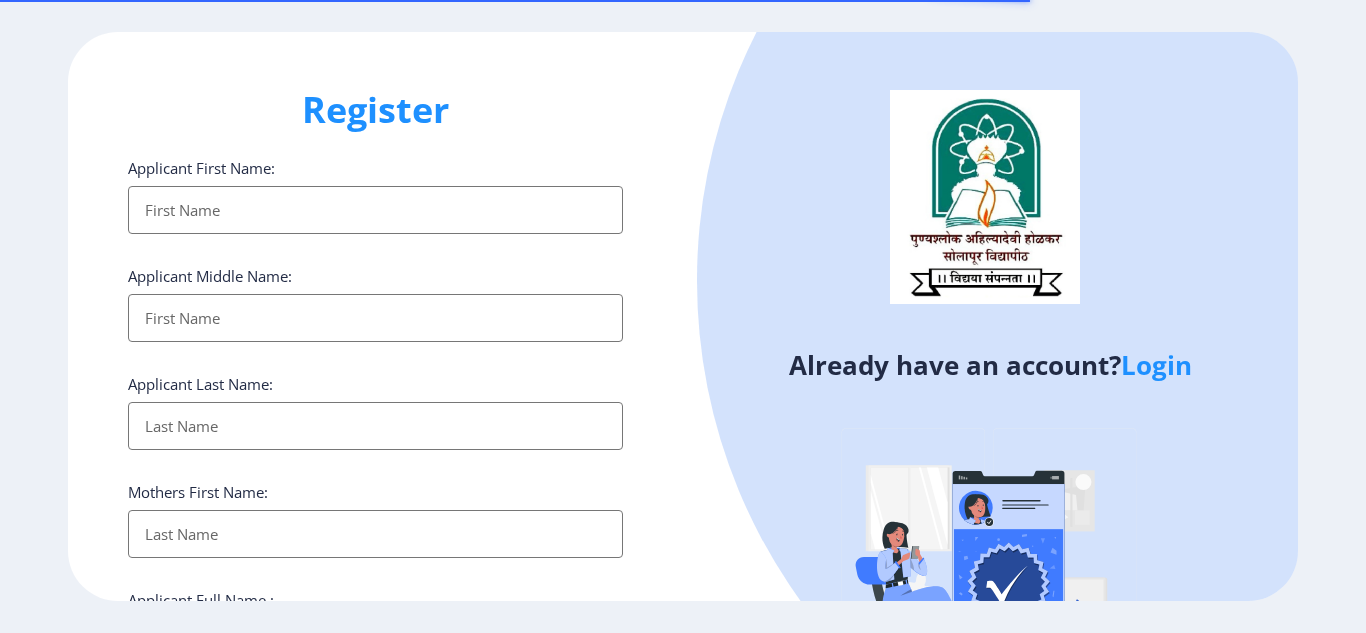 click on "Applicant First Name: Applicant Middle Name: Applicant Last Name: Mothers First Name: Applicant Full Name : (As on marksheet) Aadhar Number :  Gender: Select Gender [DEMOGRAPHIC_DATA] [DEMOGRAPHIC_DATA] Other  Country Code and Mobile number  *  +91 [GEOGRAPHIC_DATA] ([GEOGRAPHIC_DATA]) +91 [GEOGRAPHIC_DATA] (‫[GEOGRAPHIC_DATA]‬‎) +93 [GEOGRAPHIC_DATA] ([GEOGRAPHIC_DATA]) +355 [GEOGRAPHIC_DATA] (‫[GEOGRAPHIC_DATA]‬‎) +213 [US_STATE] +1 [GEOGRAPHIC_DATA] +376 [GEOGRAPHIC_DATA] +244 [GEOGRAPHIC_DATA] +1 [GEOGRAPHIC_DATA] +1 [GEOGRAPHIC_DATA] +54 [GEOGRAPHIC_DATA] ([GEOGRAPHIC_DATA]) +374 [GEOGRAPHIC_DATA] +297 [GEOGRAPHIC_DATA] +61 [GEOGRAPHIC_DATA] ([GEOGRAPHIC_DATA]) +43 [GEOGRAPHIC_DATA] ([GEOGRAPHIC_DATA]) +994 [GEOGRAPHIC_DATA] +1 [GEOGRAPHIC_DATA] ([GEOGRAPHIC_DATA][GEOGRAPHIC_DATA]‬‎) +973 [GEOGRAPHIC_DATA] ([GEOGRAPHIC_DATA]) +880 [GEOGRAPHIC_DATA] +1 [GEOGRAPHIC_DATA] ([GEOGRAPHIC_DATA]) +375 [GEOGRAPHIC_DATA] ([GEOGRAPHIC_DATA]) +32 [GEOGRAPHIC_DATA] +501 [GEOGRAPHIC_DATA] ([GEOGRAPHIC_DATA]) +229 [GEOGRAPHIC_DATA] +1 [GEOGRAPHIC_DATA] (འབྲུག) +975 [GEOGRAPHIC_DATA] +591 [GEOGRAPHIC_DATA] ([GEOGRAPHIC_DATA]) +387 [GEOGRAPHIC_DATA] +267 [GEOGRAPHIC_DATA] ([GEOGRAPHIC_DATA]) +55 [GEOGRAPHIC_DATA] +246 [GEOGRAPHIC_DATA] +1 [GEOGRAPHIC_DATA] +673 [GEOGRAPHIC_DATA] ([GEOGRAPHIC_DATA]) +359 +226 +1" 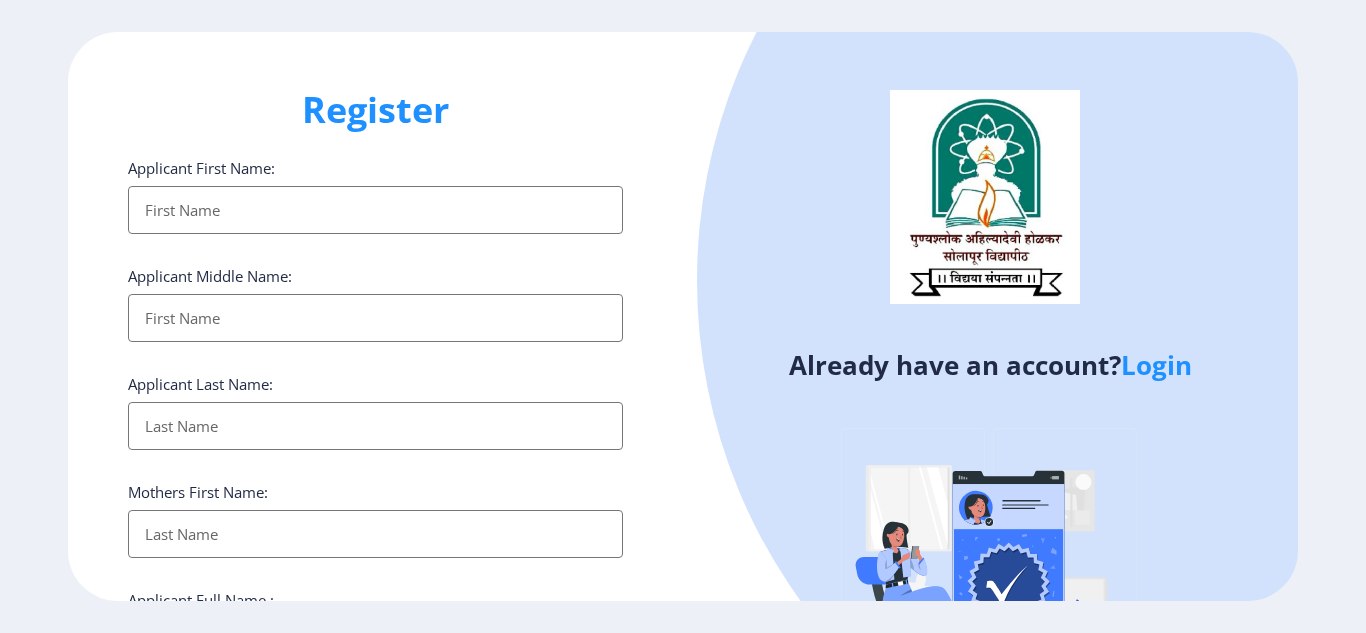 click on "Applicant First Name:" at bounding box center [375, 210] 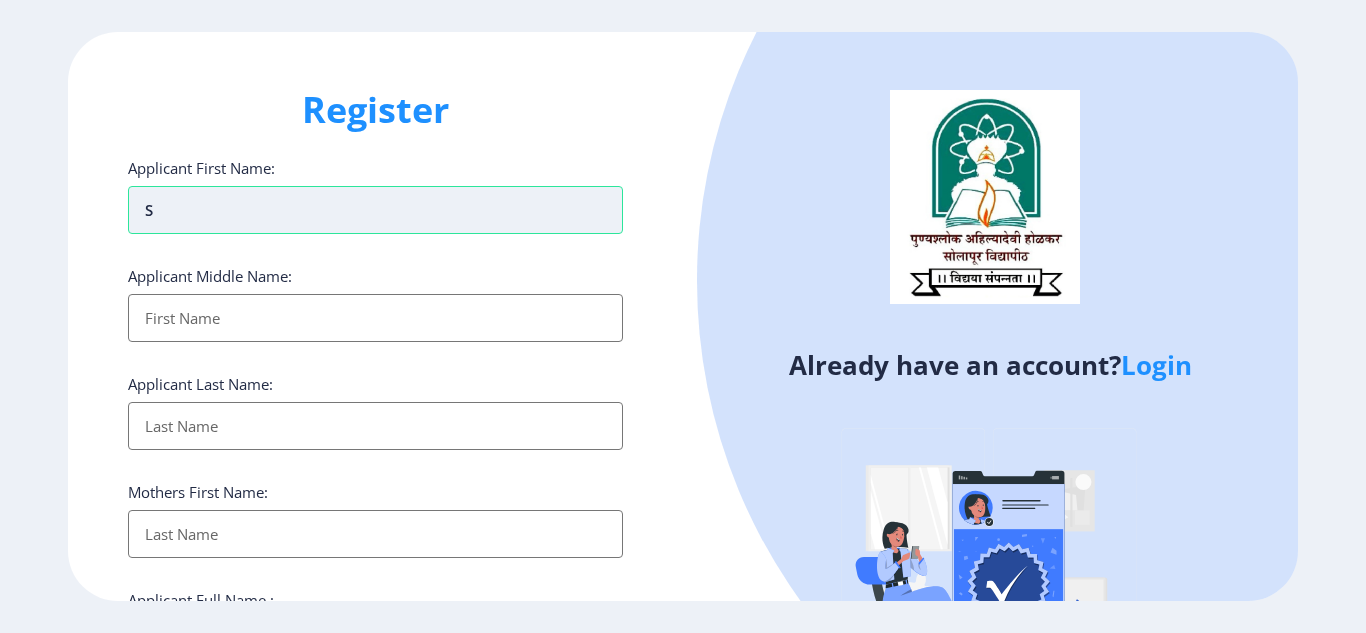 type on "sn" 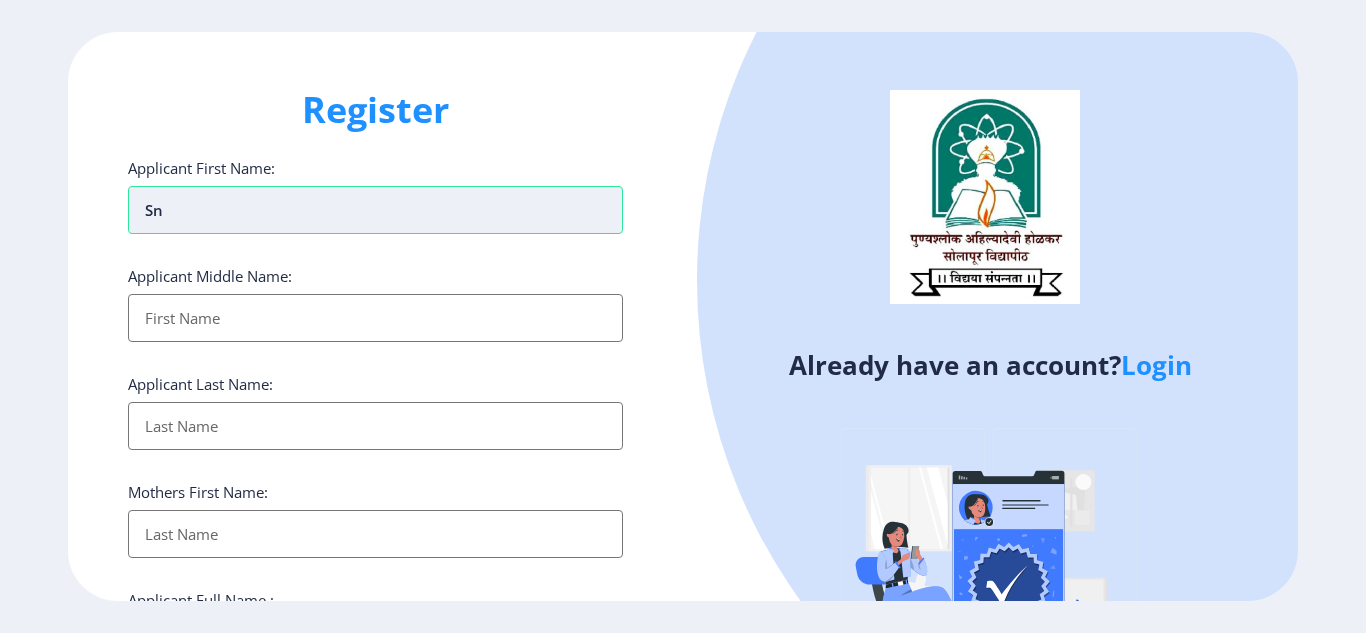 type on "sne" 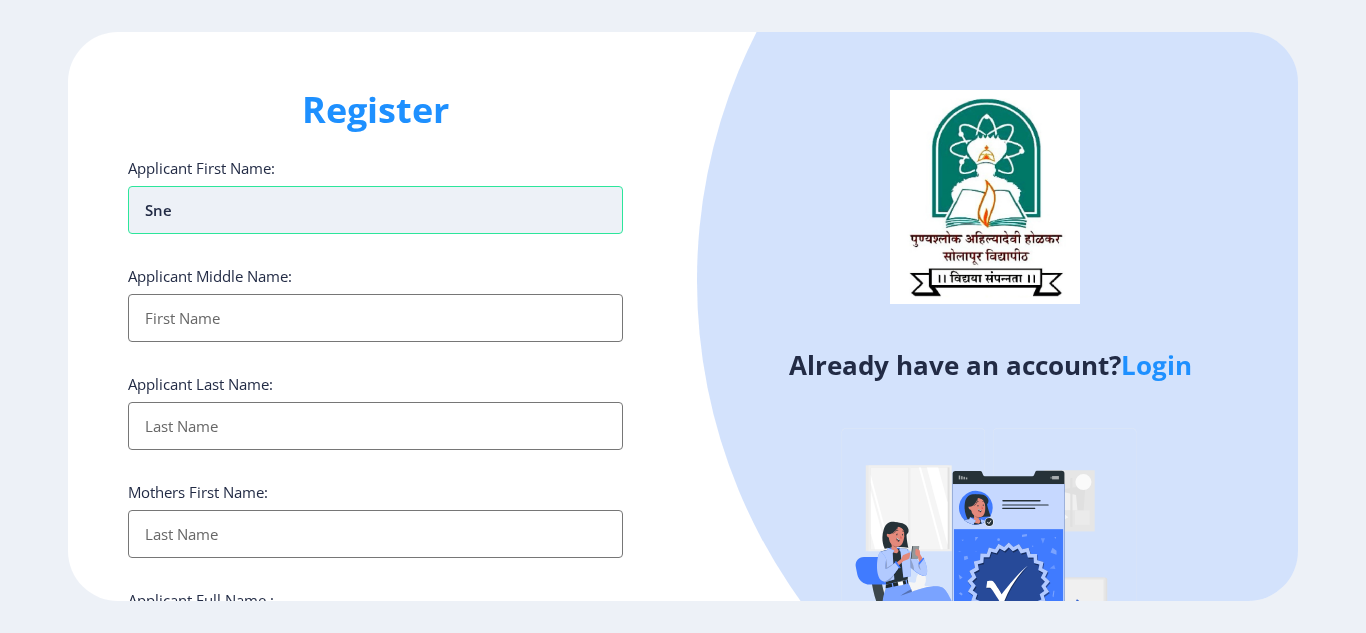 type on "[PERSON_NAME]" 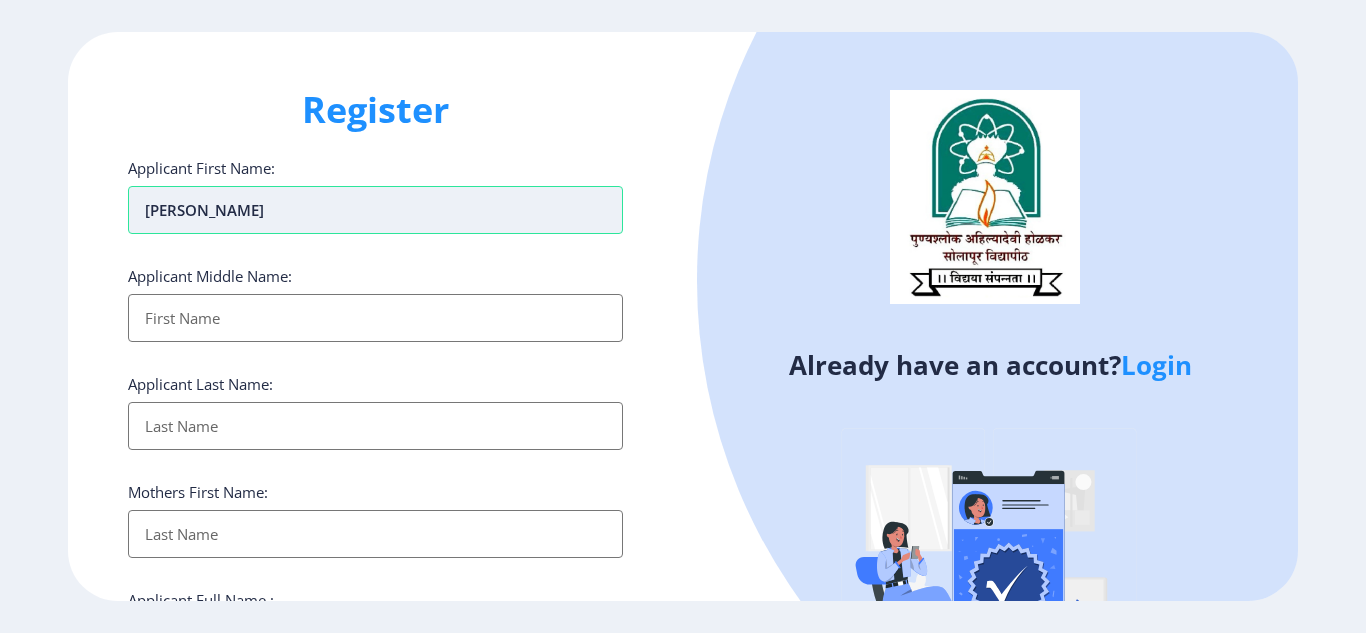 type on "[PERSON_NAME]" 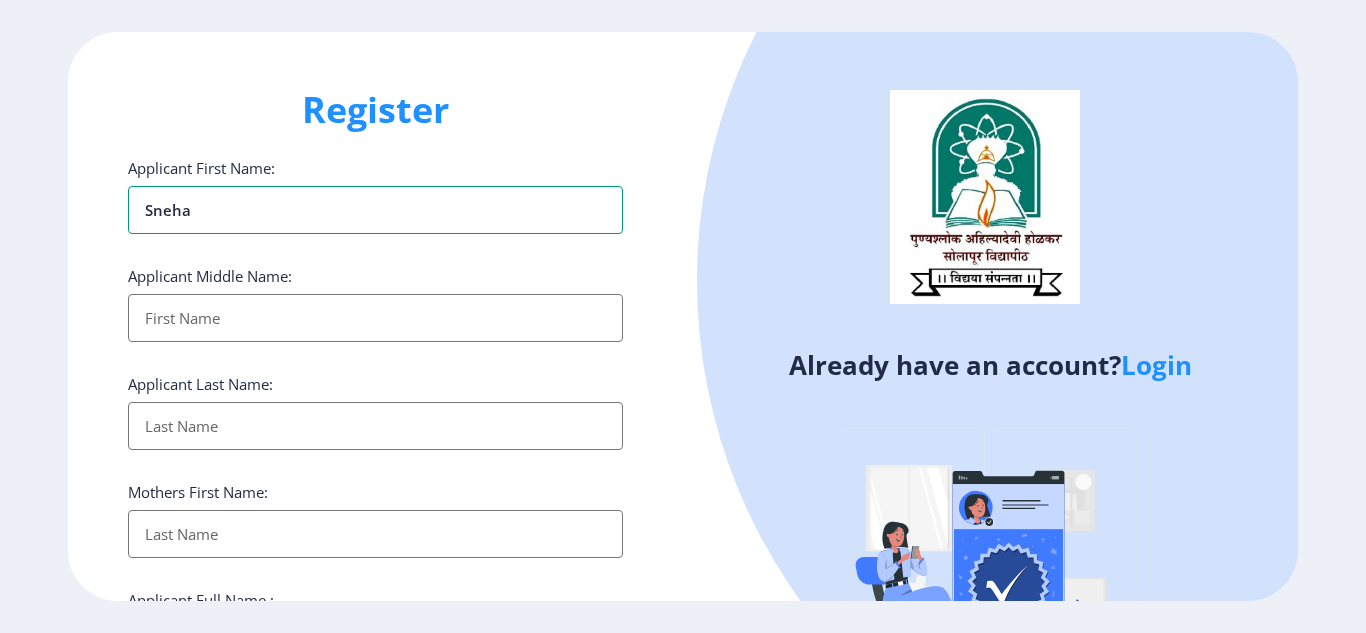 type on "sneha" 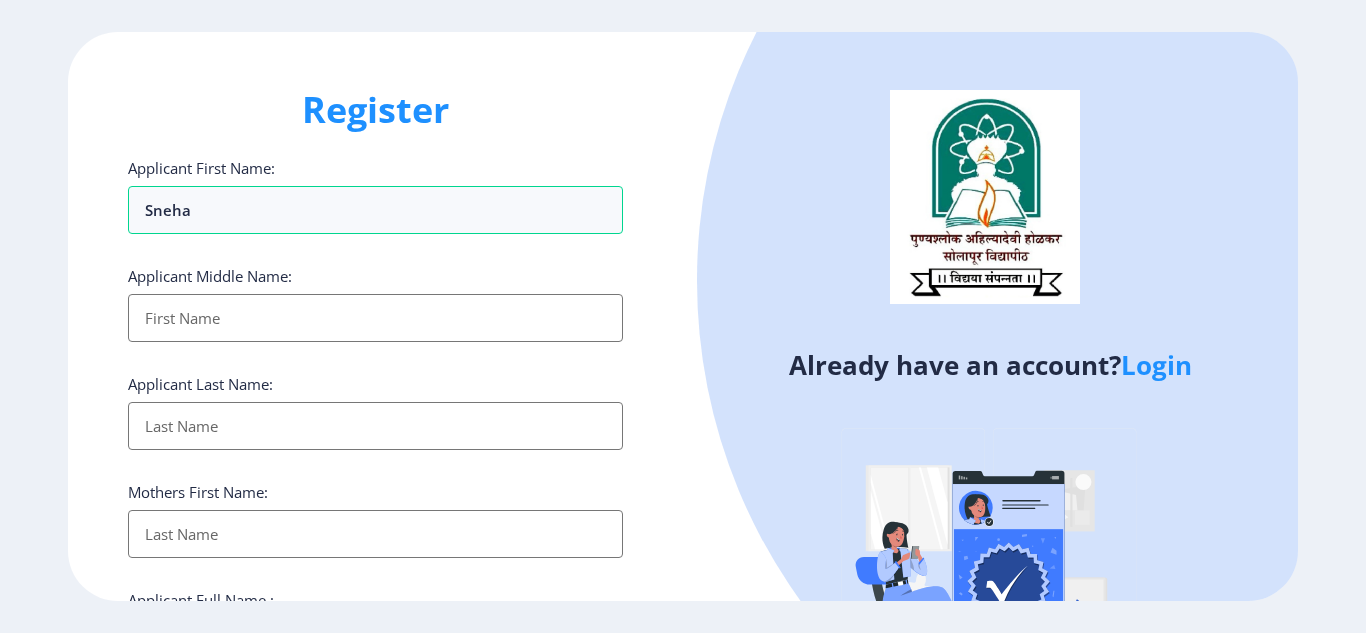 click on "Applicant First Name:" at bounding box center [375, 318] 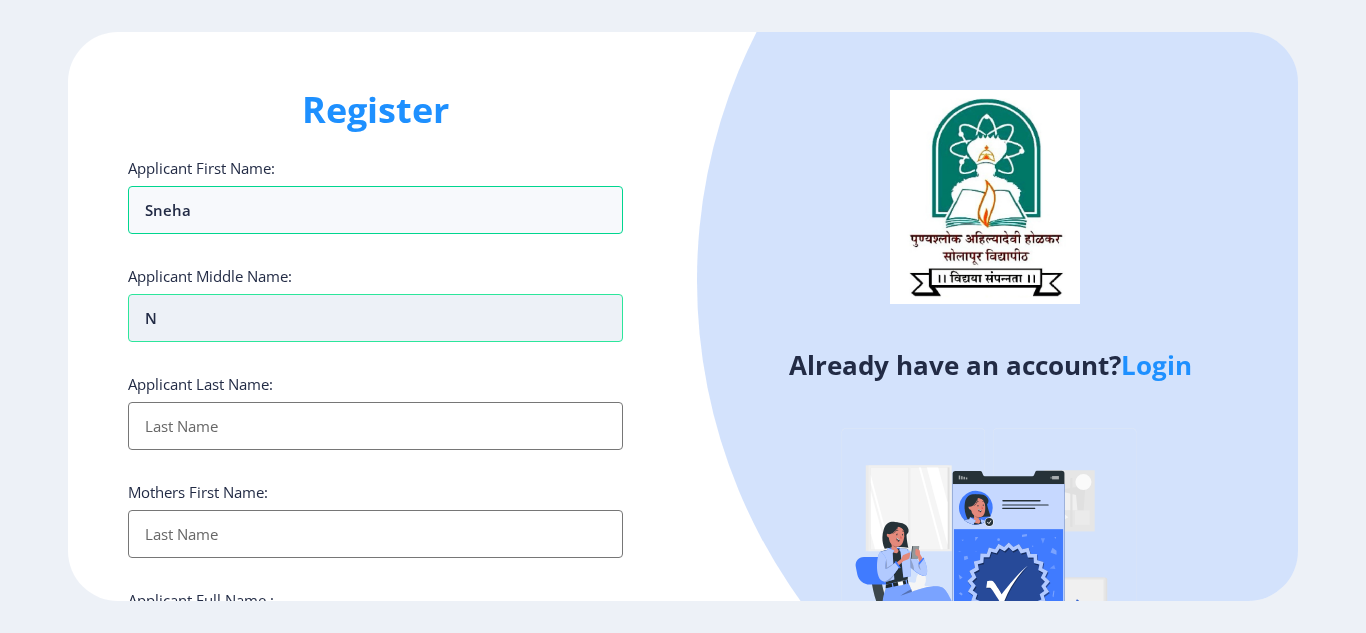 type on "ni" 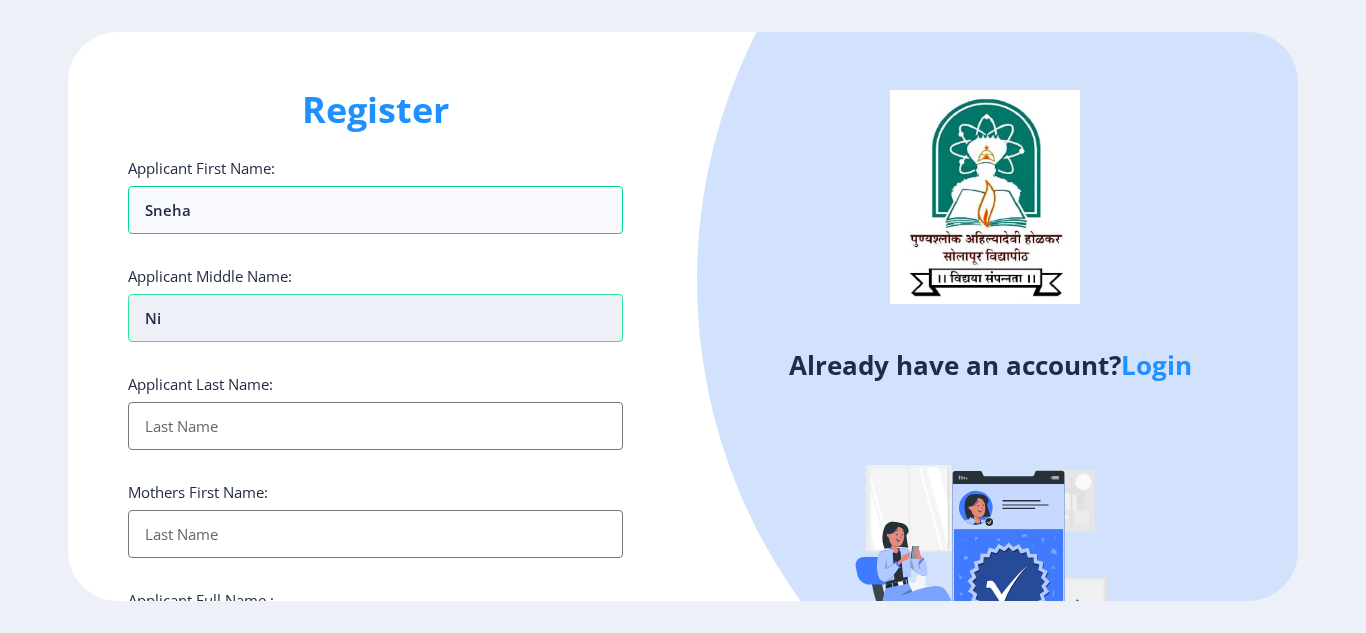 type on "nit" 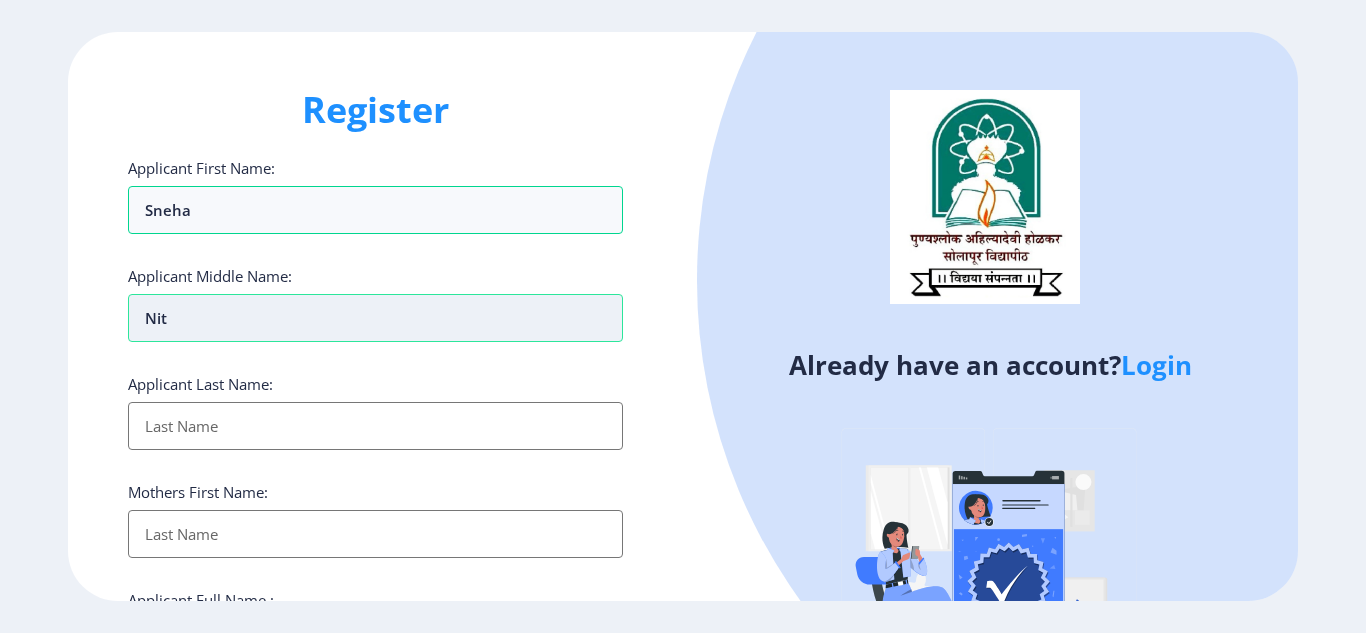 type on "sneha nit" 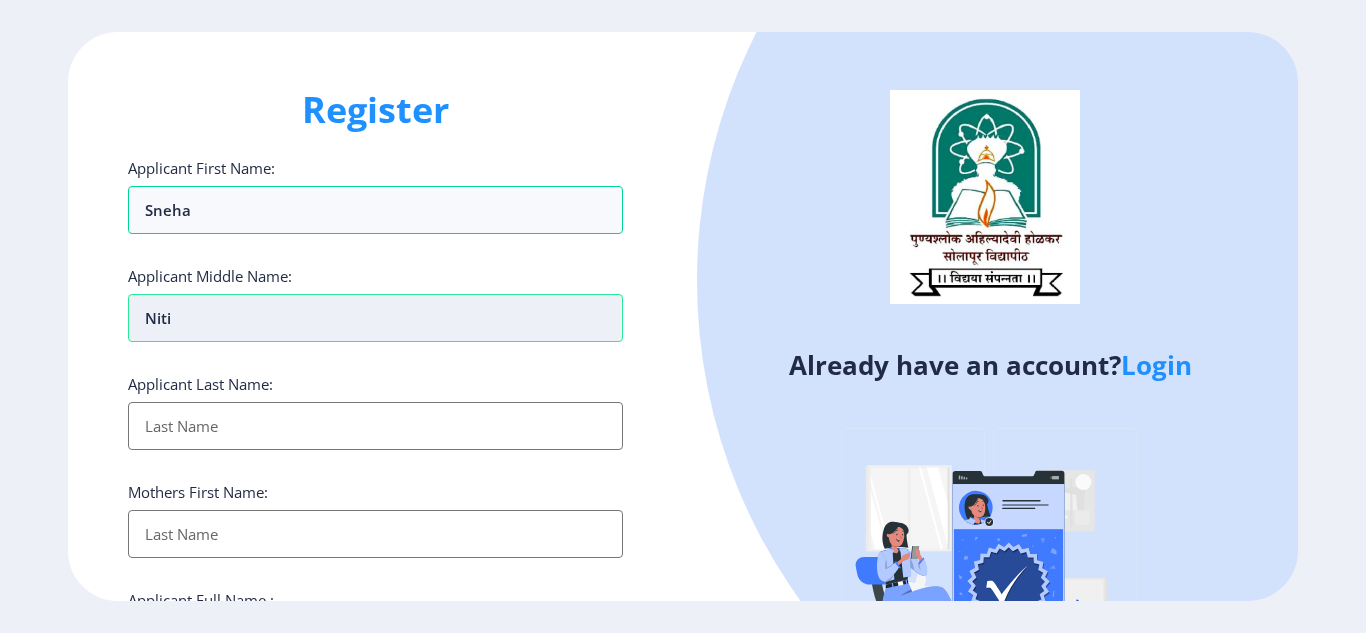 type on "nitin" 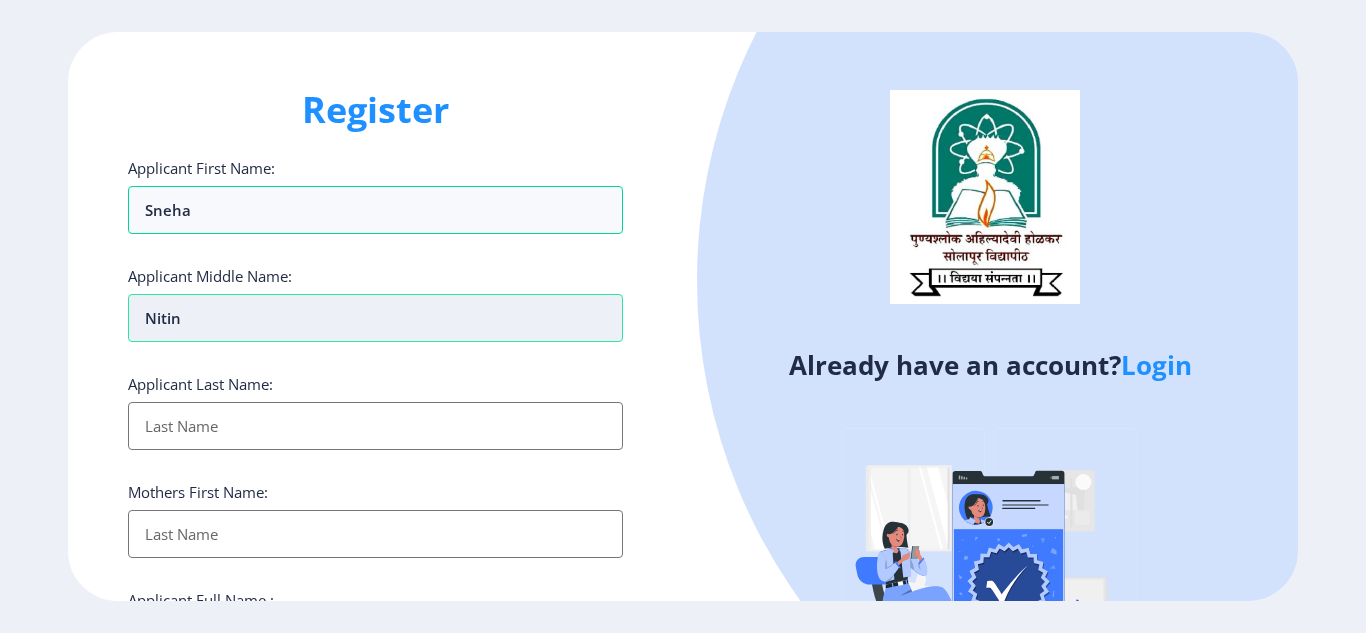type on "sneha nitin" 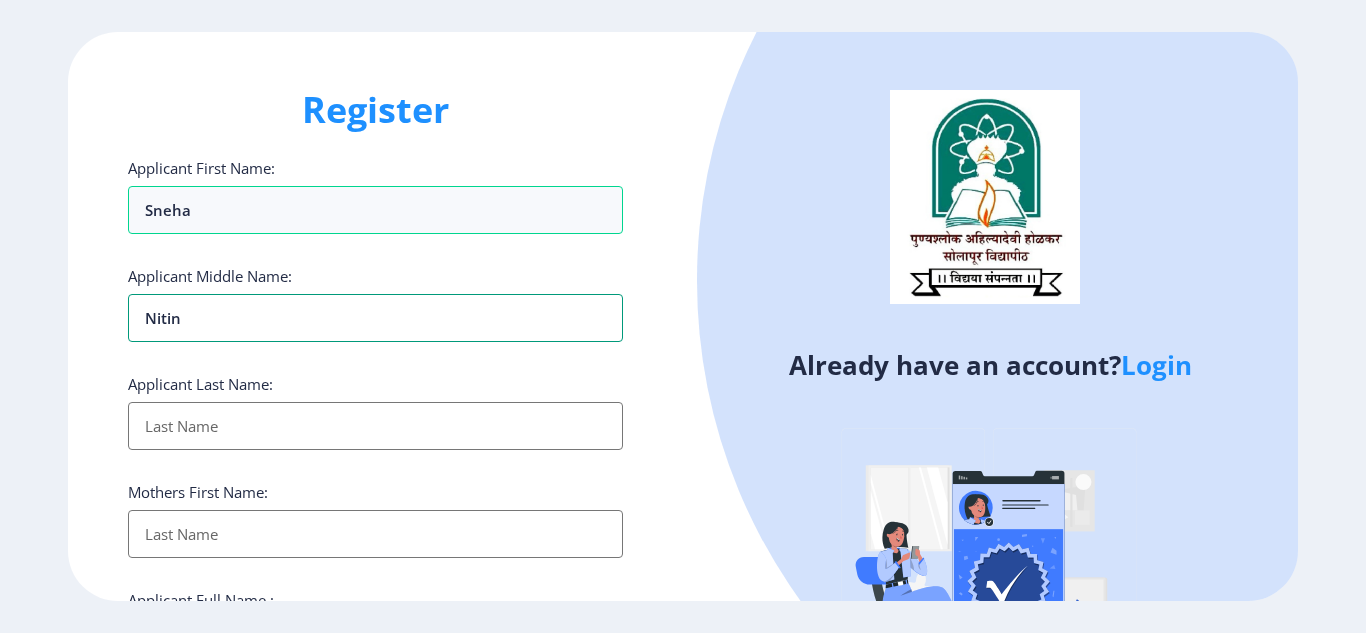 type on "nitin" 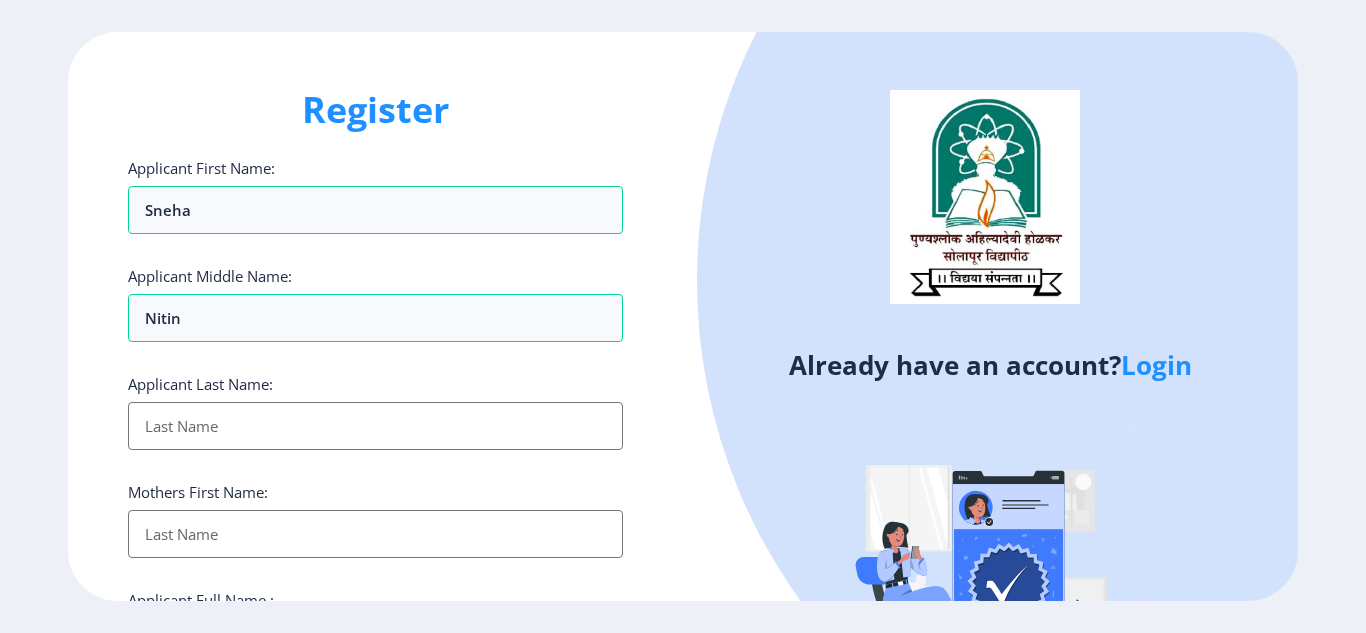 click on "Applicant First Name:" at bounding box center [375, 426] 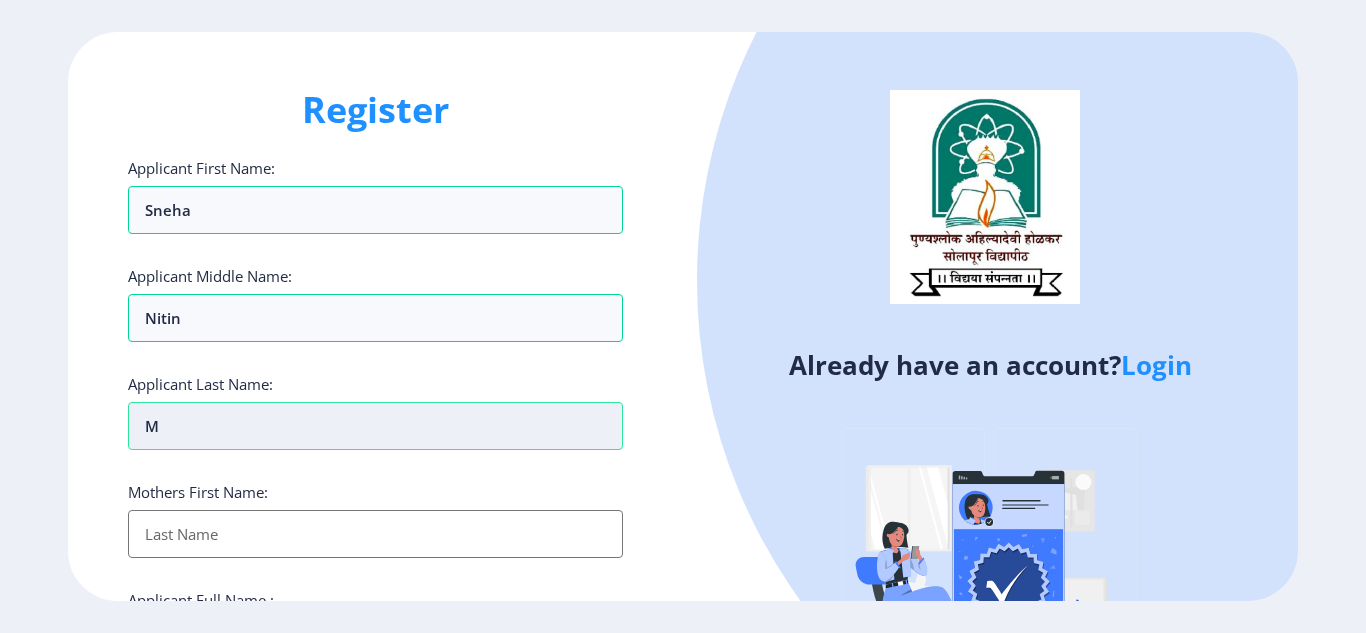 type on "ma" 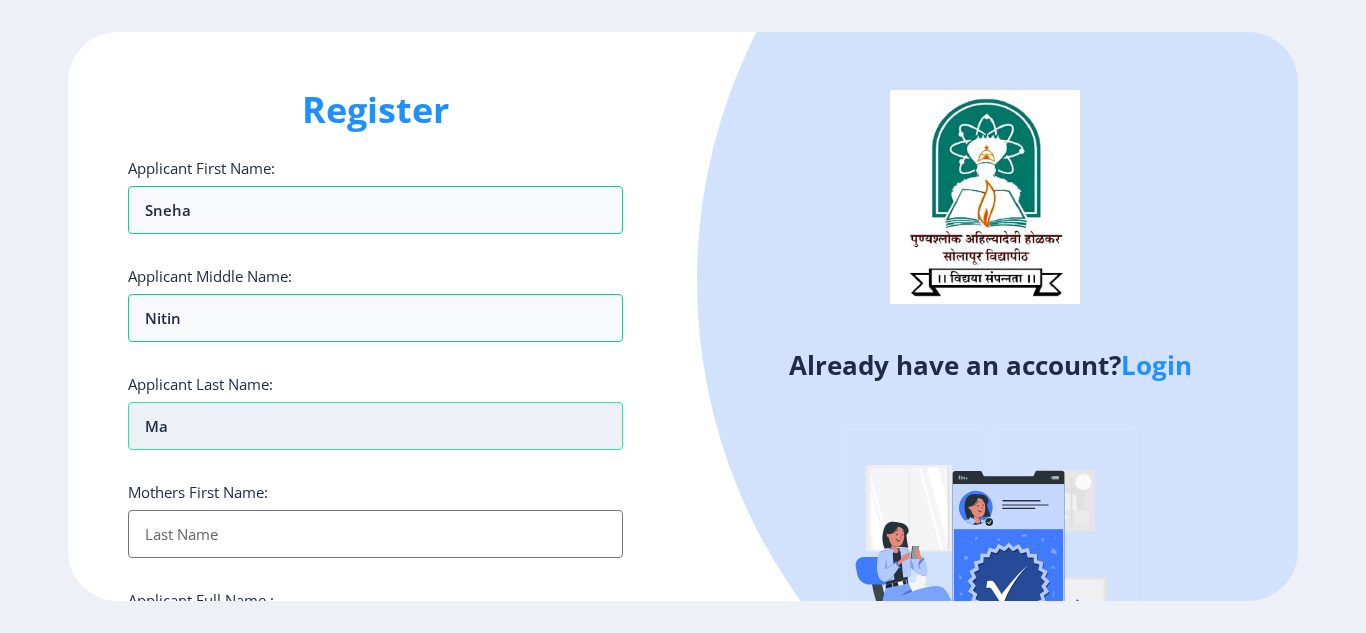 type on "mah" 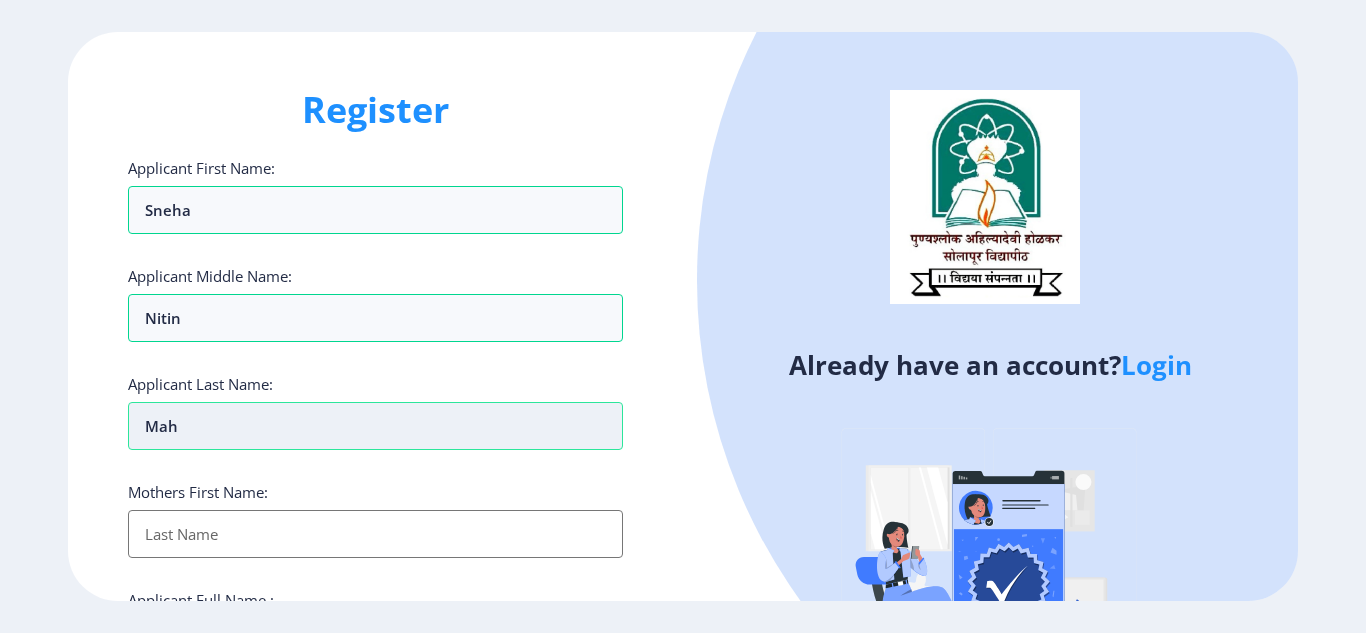 type on "maha" 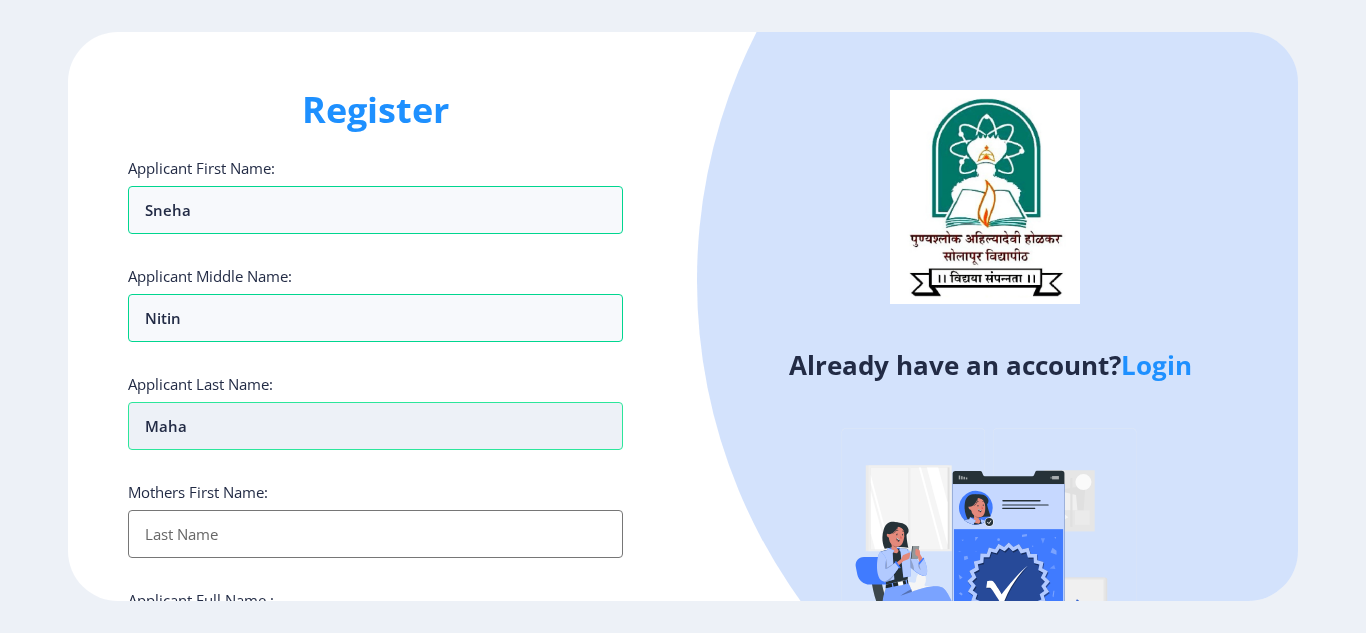 type on "maham" 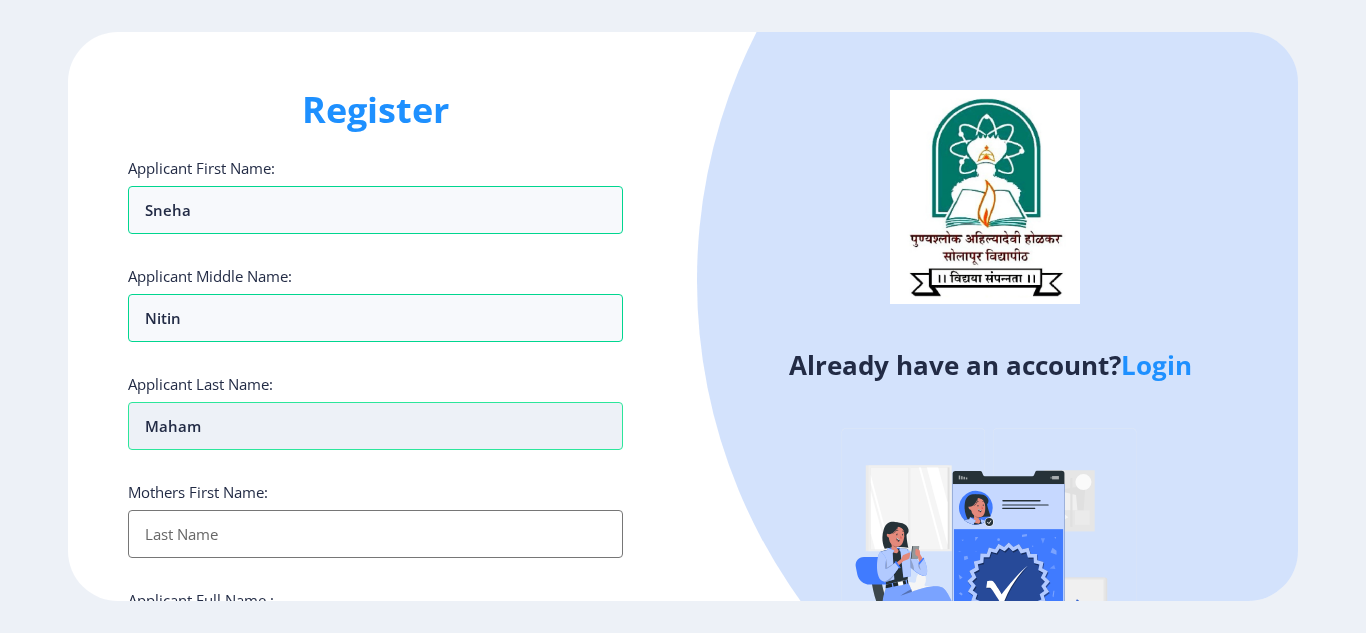 type on "mahamu" 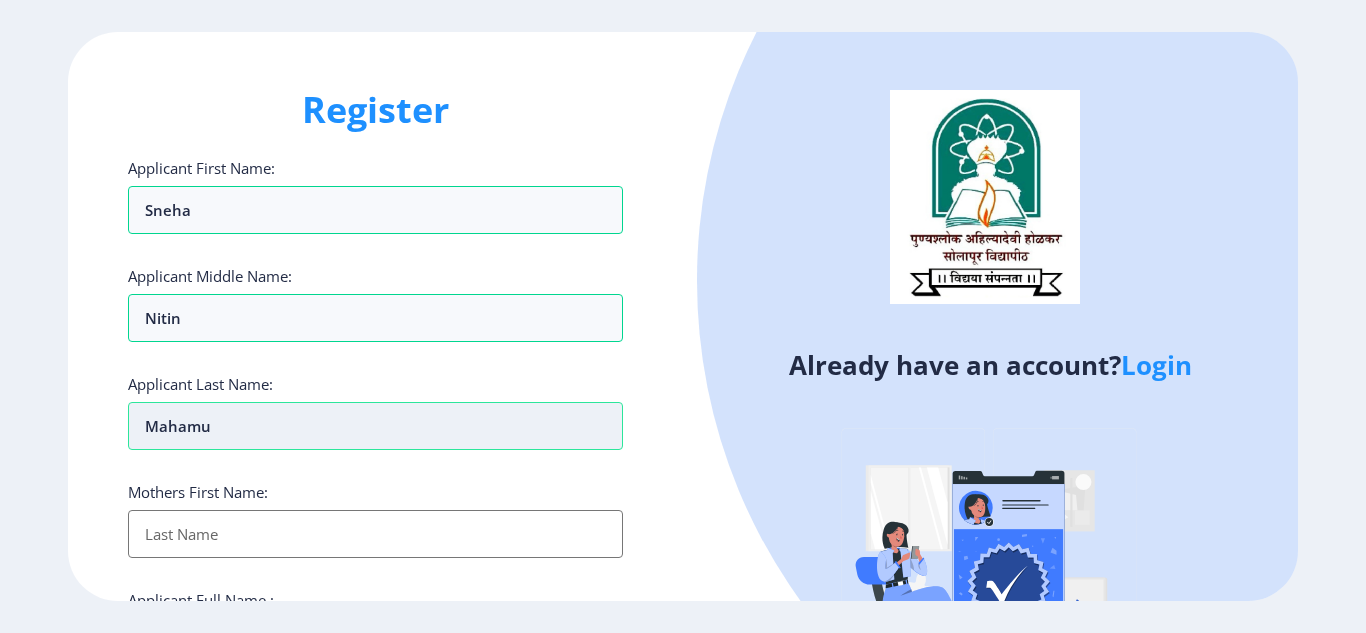 type on "mahamun" 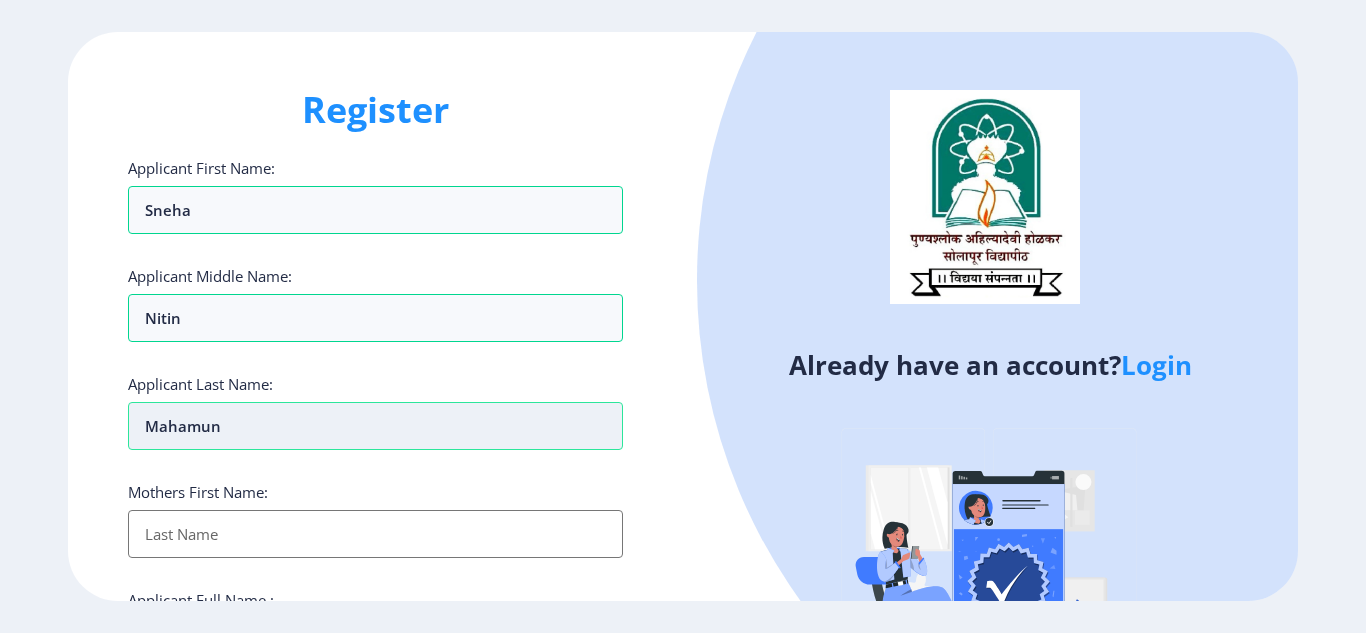 type on "mahamuni" 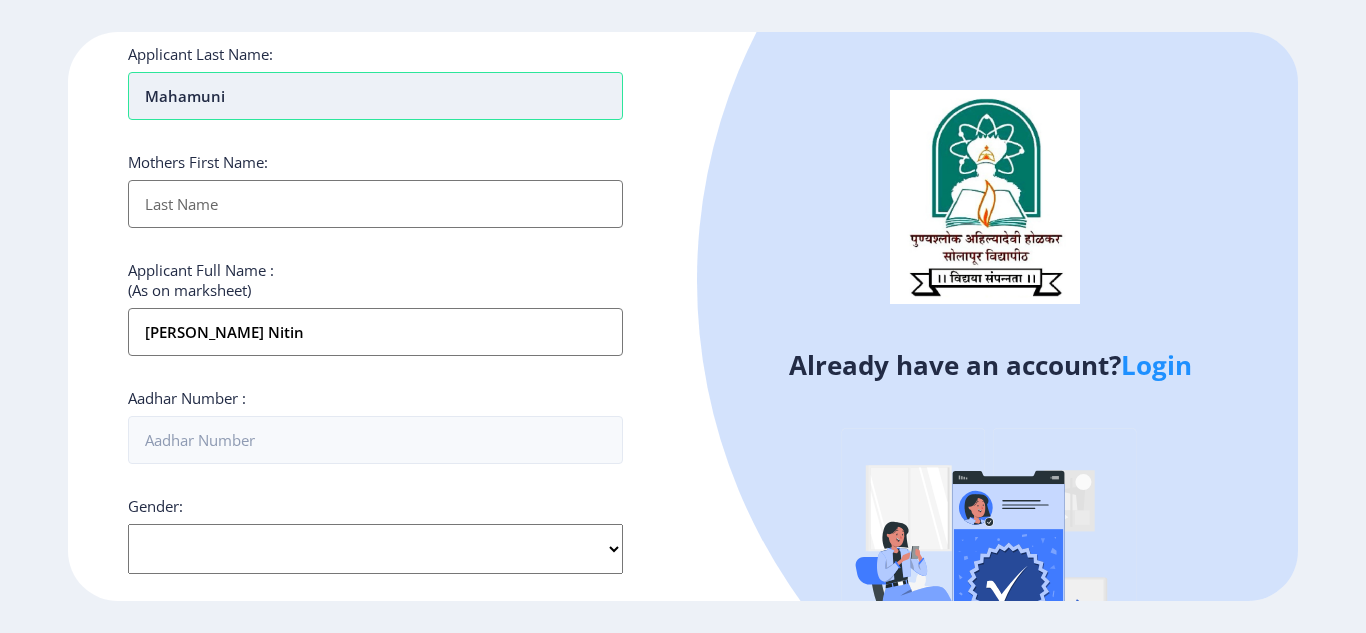scroll, scrollTop: 331, scrollLeft: 0, axis: vertical 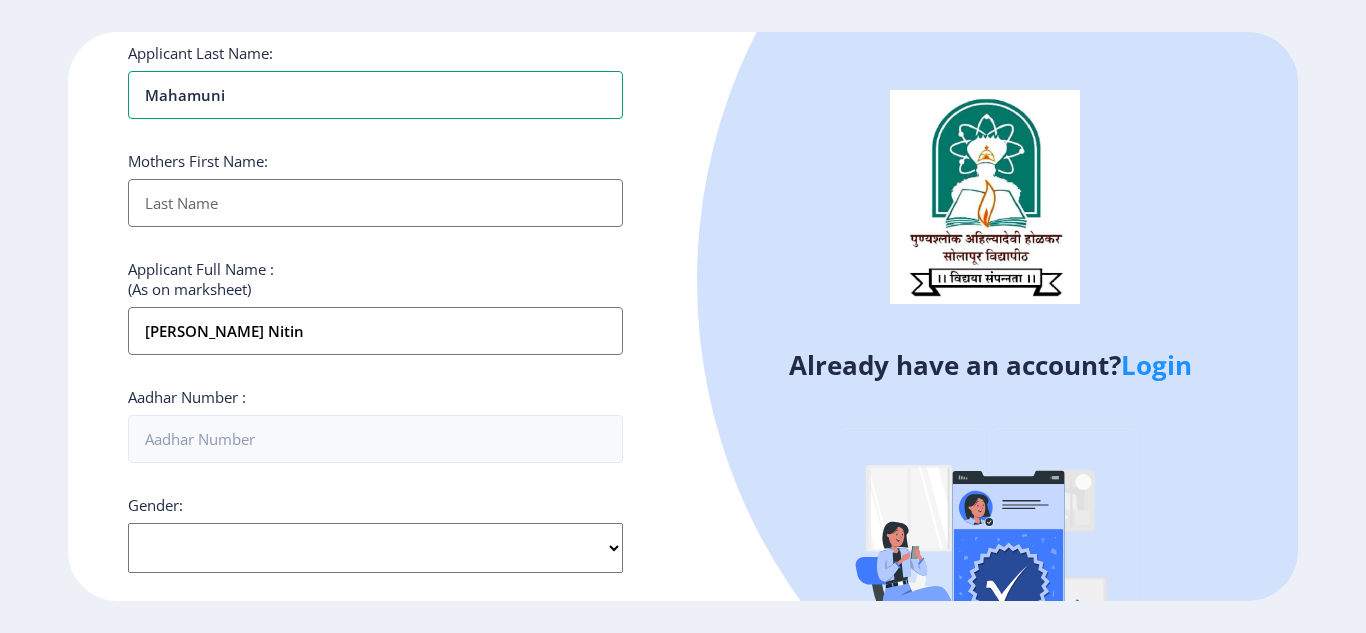 type on "mahamuni" 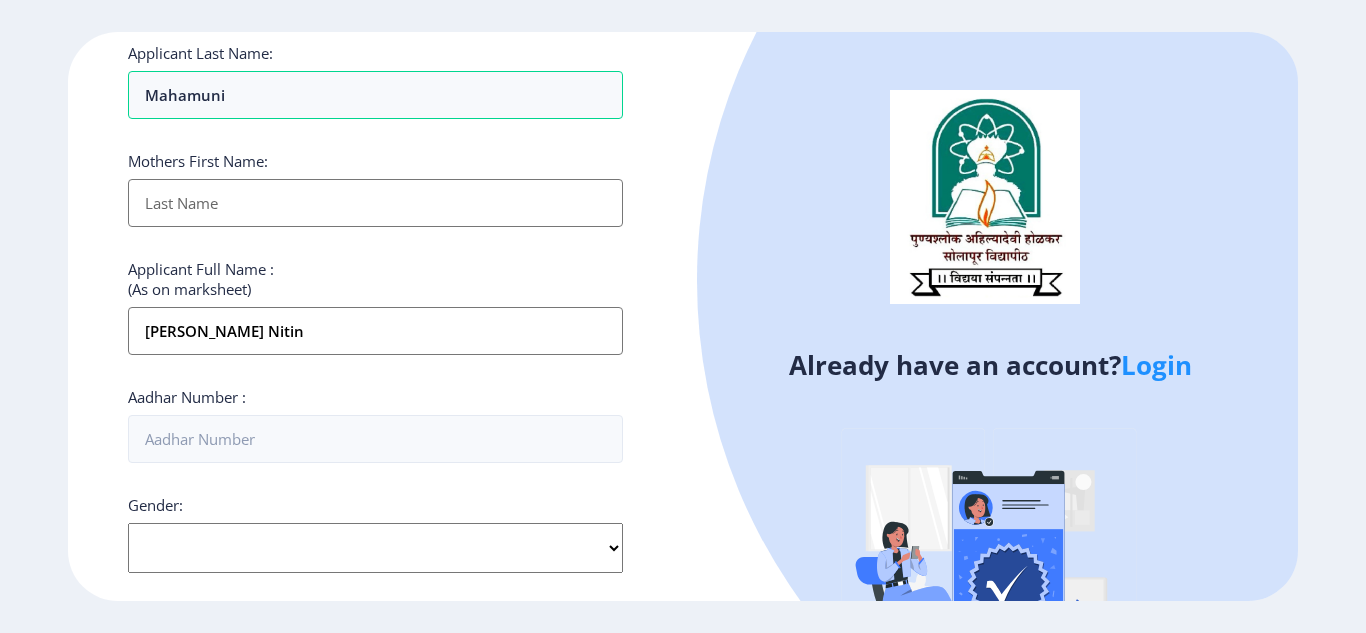 click on "Applicant First Name:" at bounding box center (375, 203) 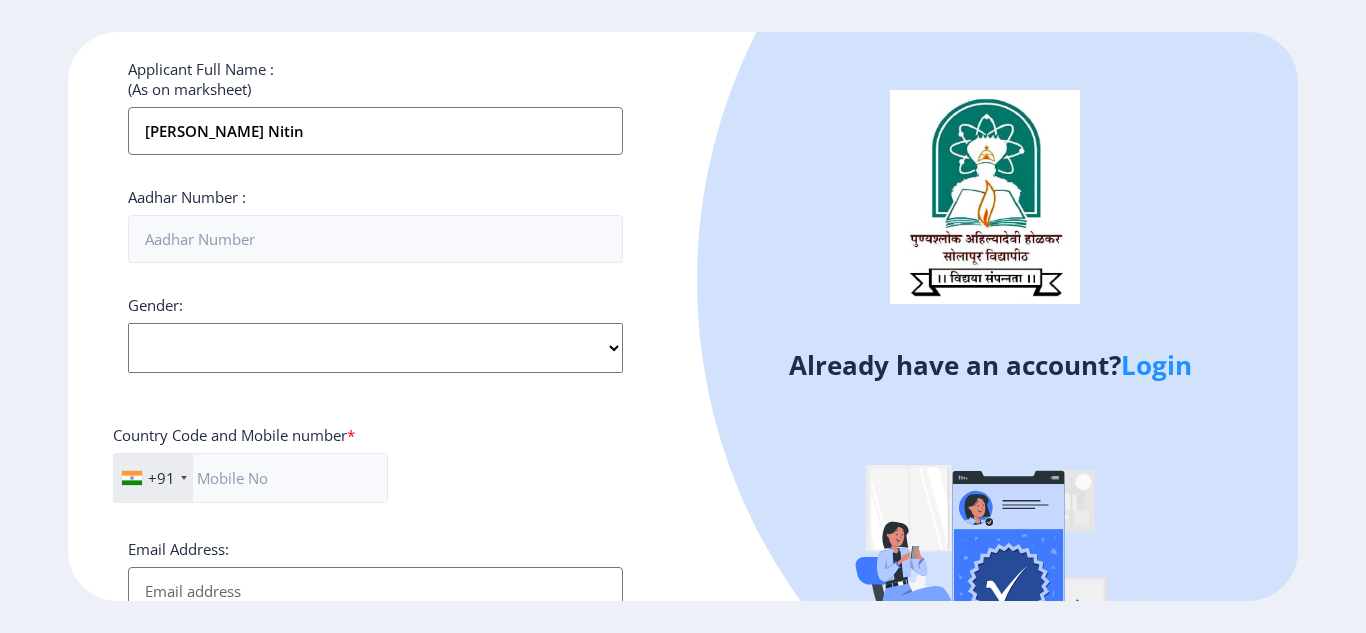scroll, scrollTop: 544, scrollLeft: 0, axis: vertical 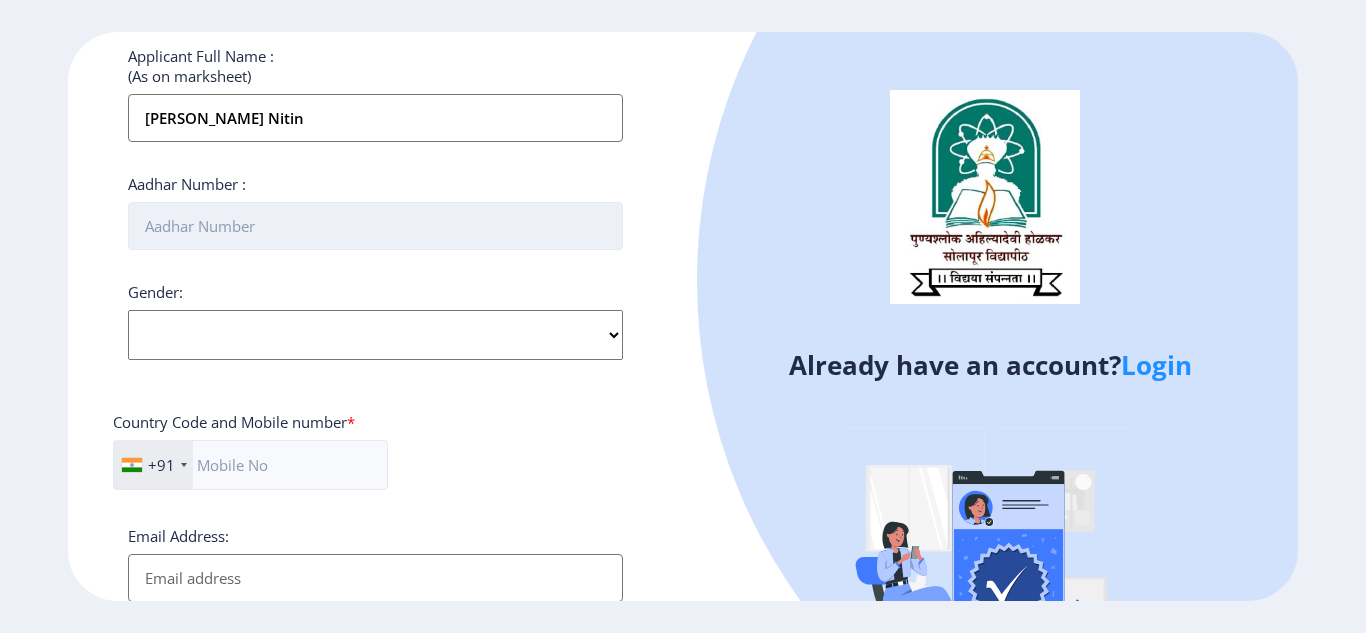 type on "vidya" 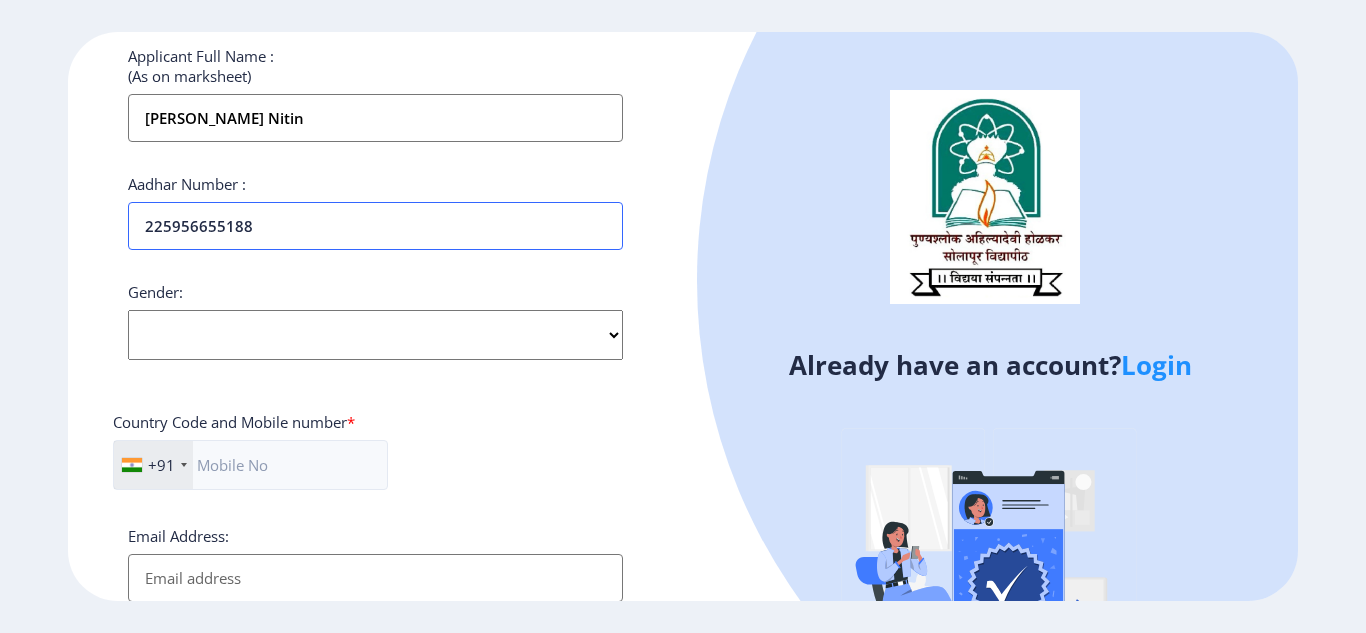 type on "225956655188" 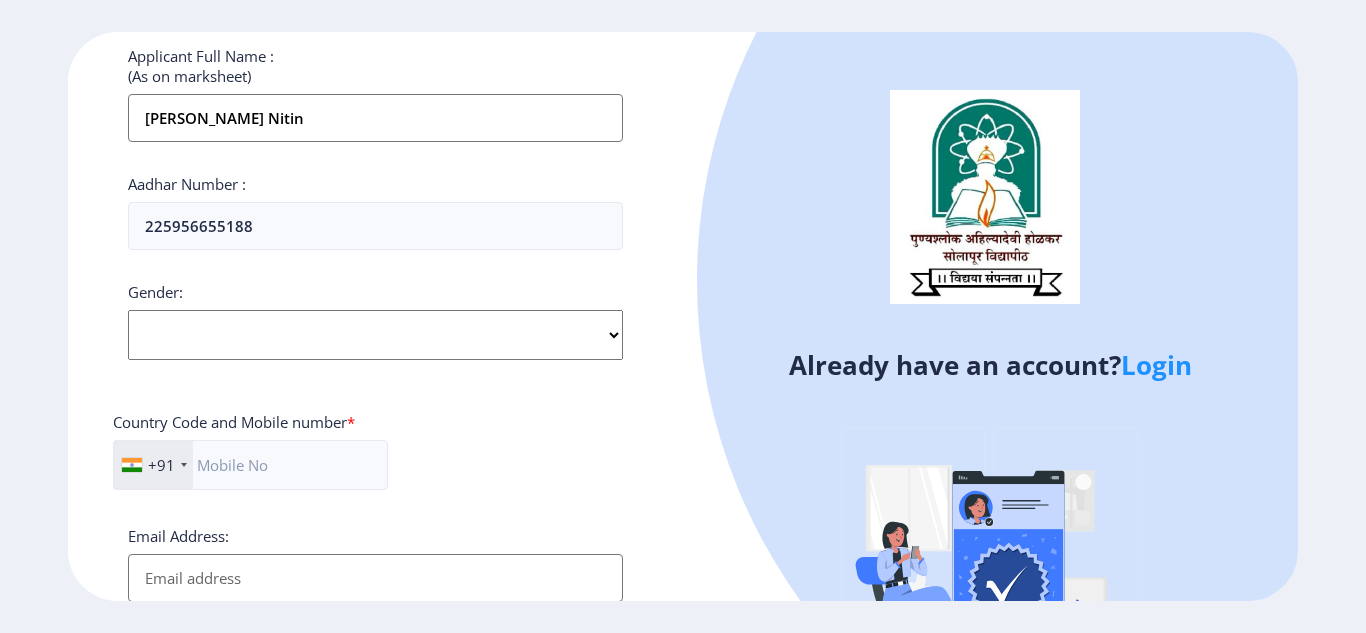 click on "Select Gender [DEMOGRAPHIC_DATA] [DEMOGRAPHIC_DATA] Other" 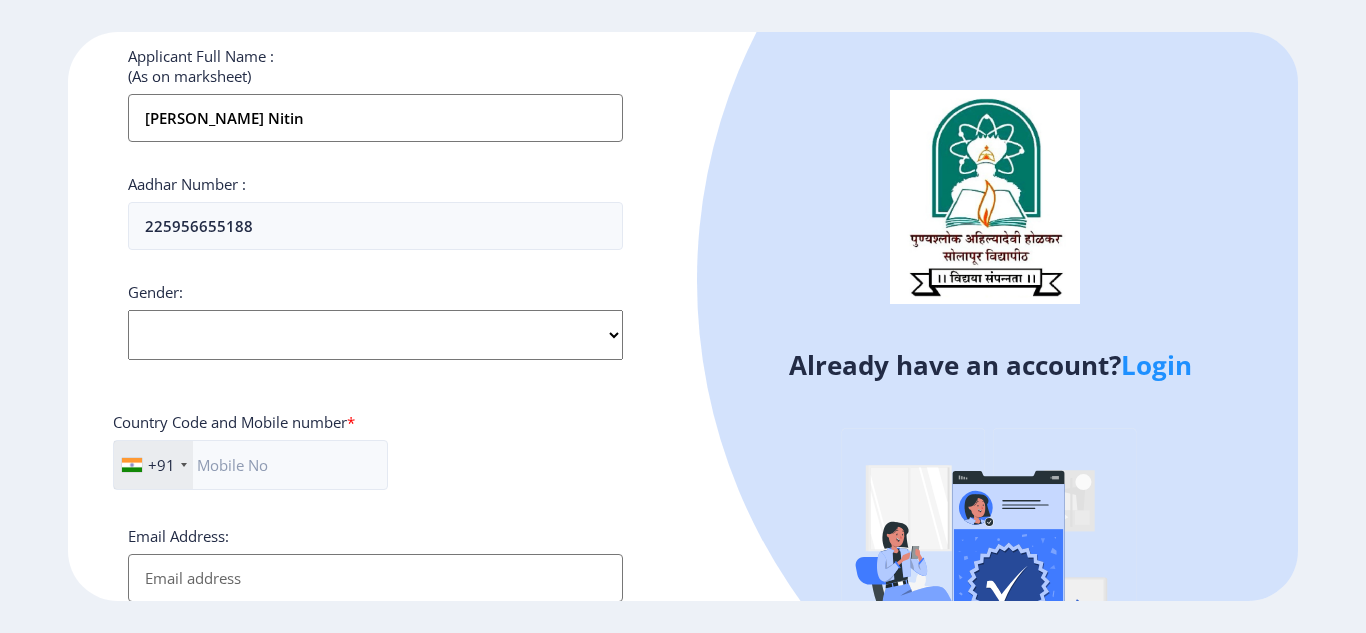 select on "[DEMOGRAPHIC_DATA]" 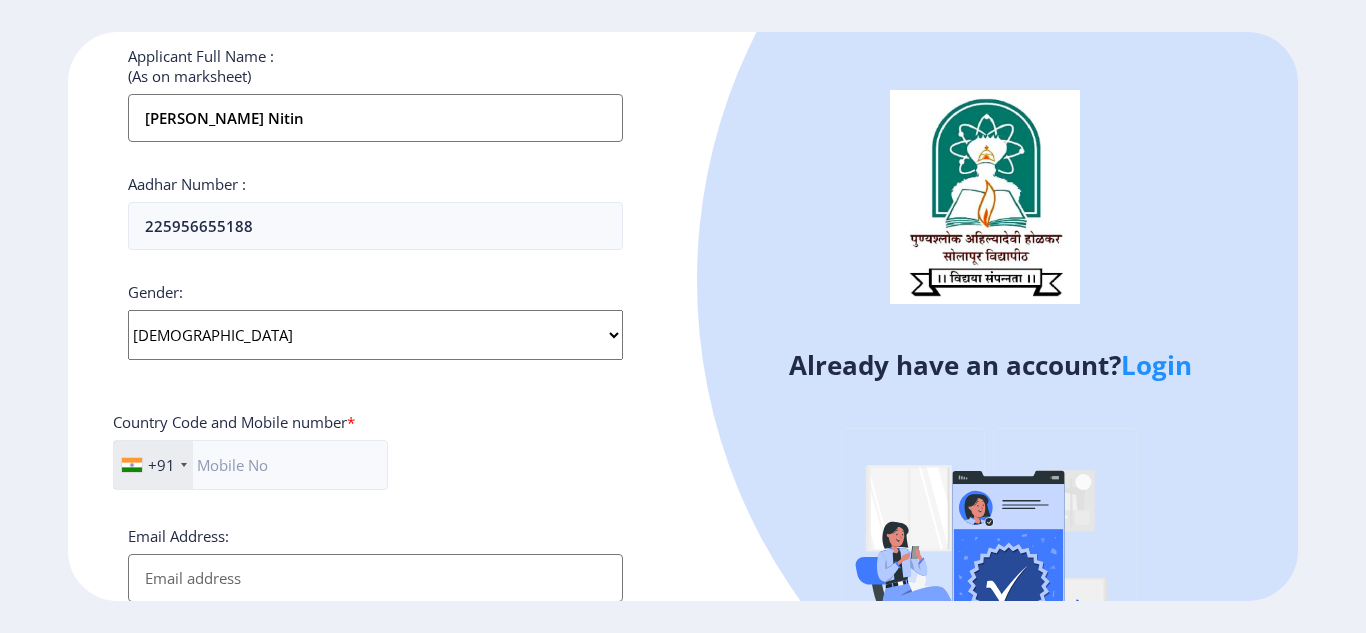 click on "Select Gender [DEMOGRAPHIC_DATA] [DEMOGRAPHIC_DATA] Other" 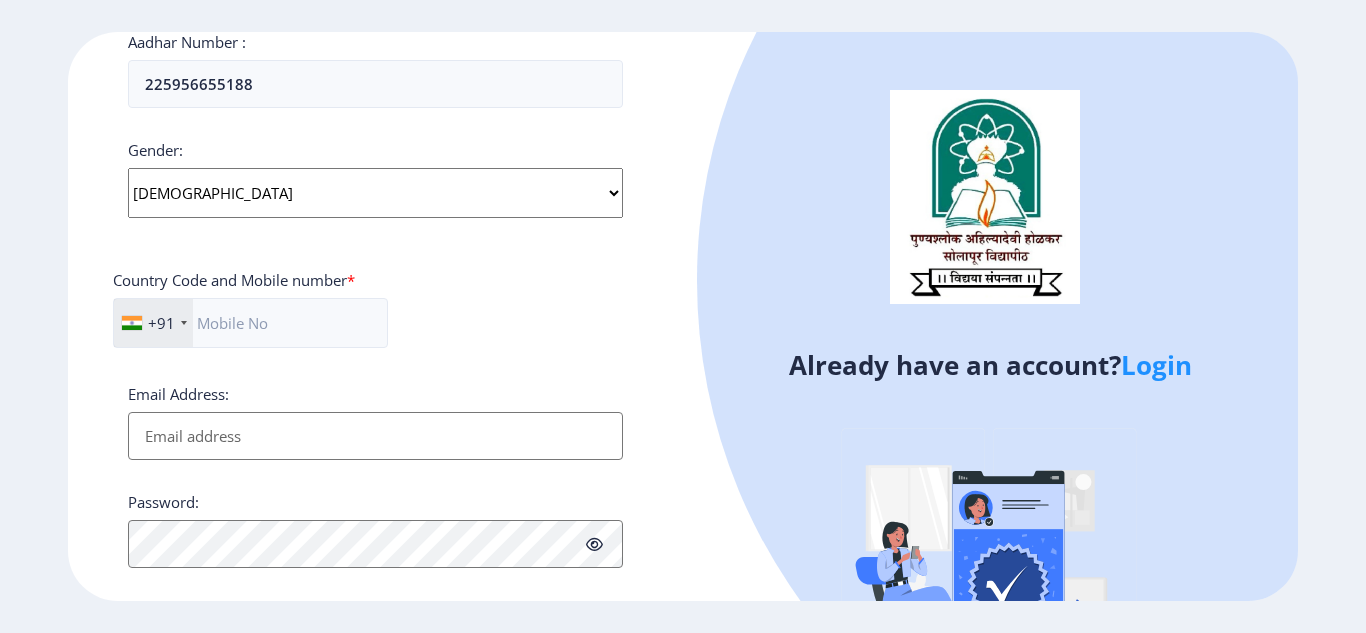 scroll, scrollTop: 706, scrollLeft: 0, axis: vertical 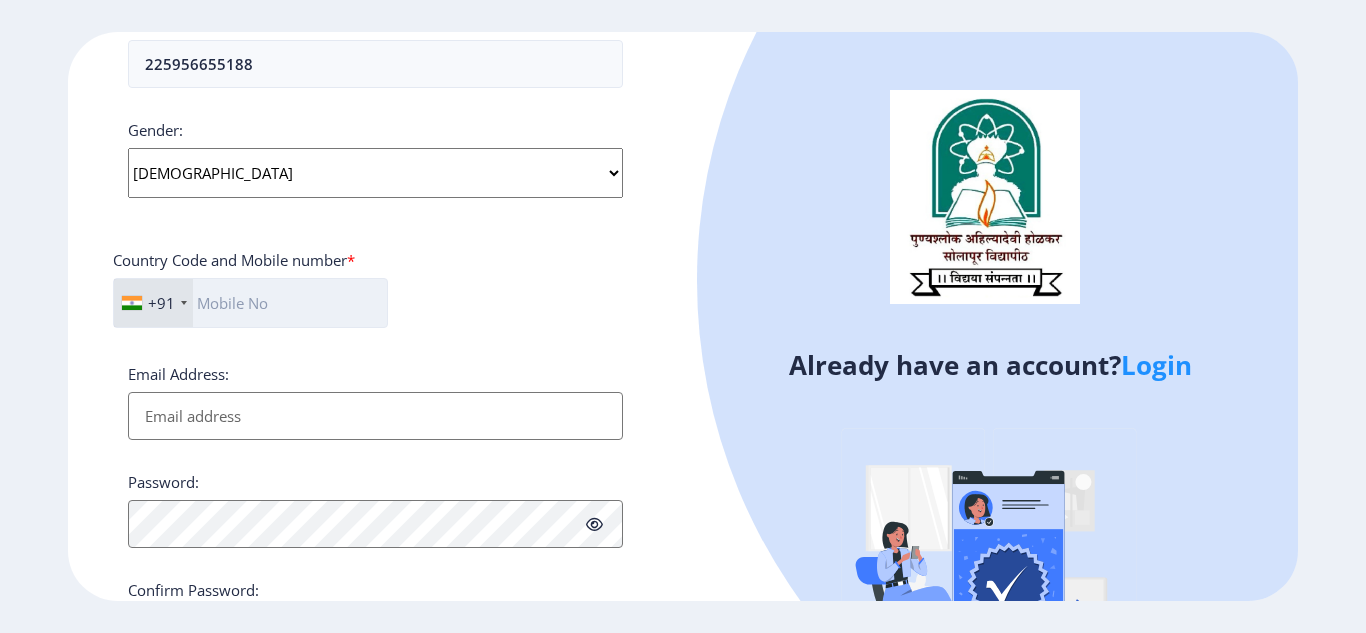 click 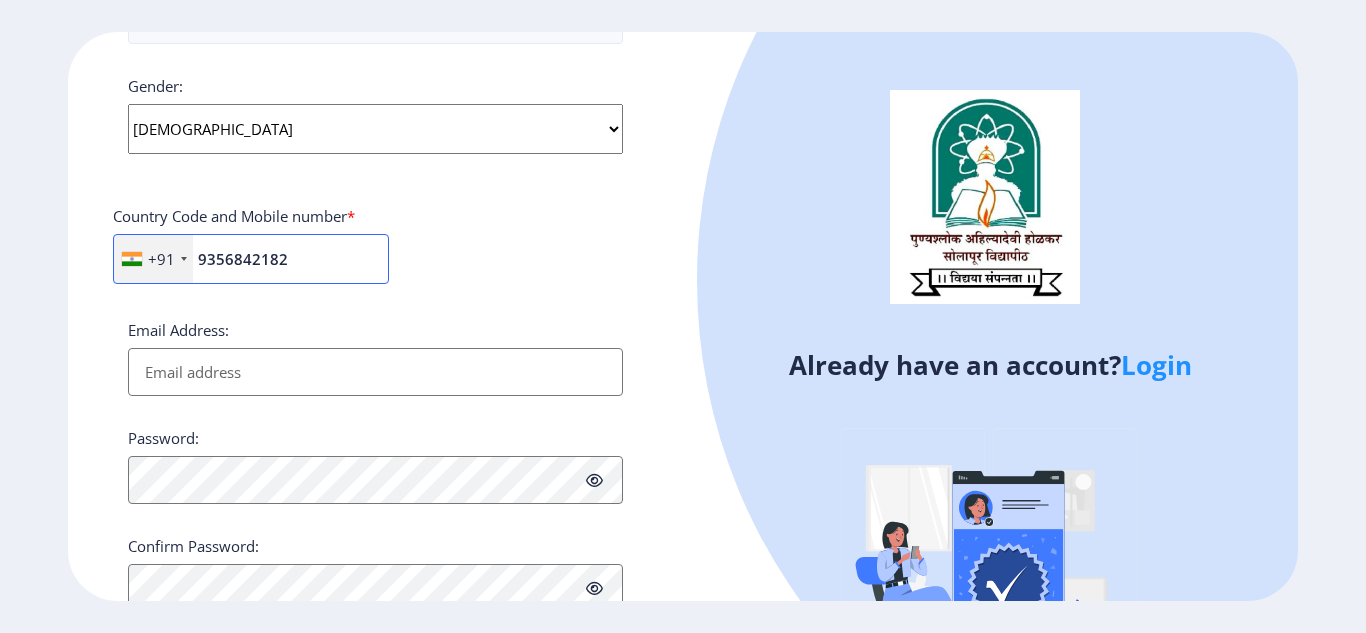 scroll, scrollTop: 822, scrollLeft: 0, axis: vertical 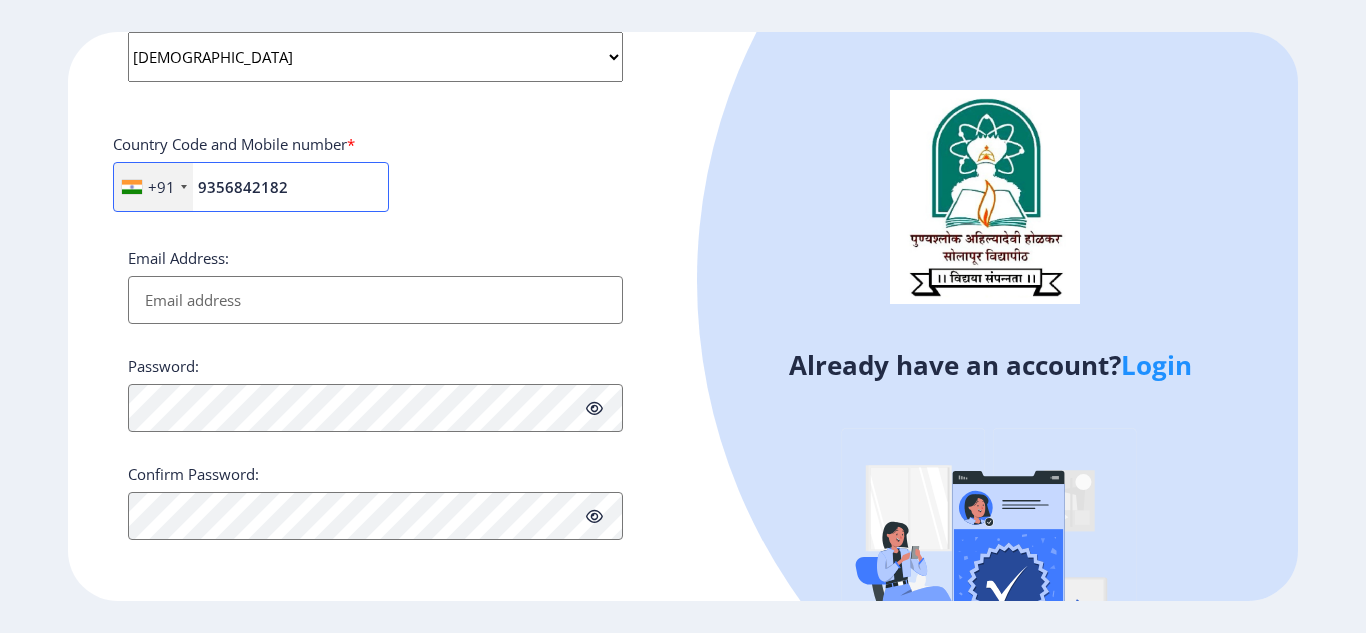 type on "9356842182" 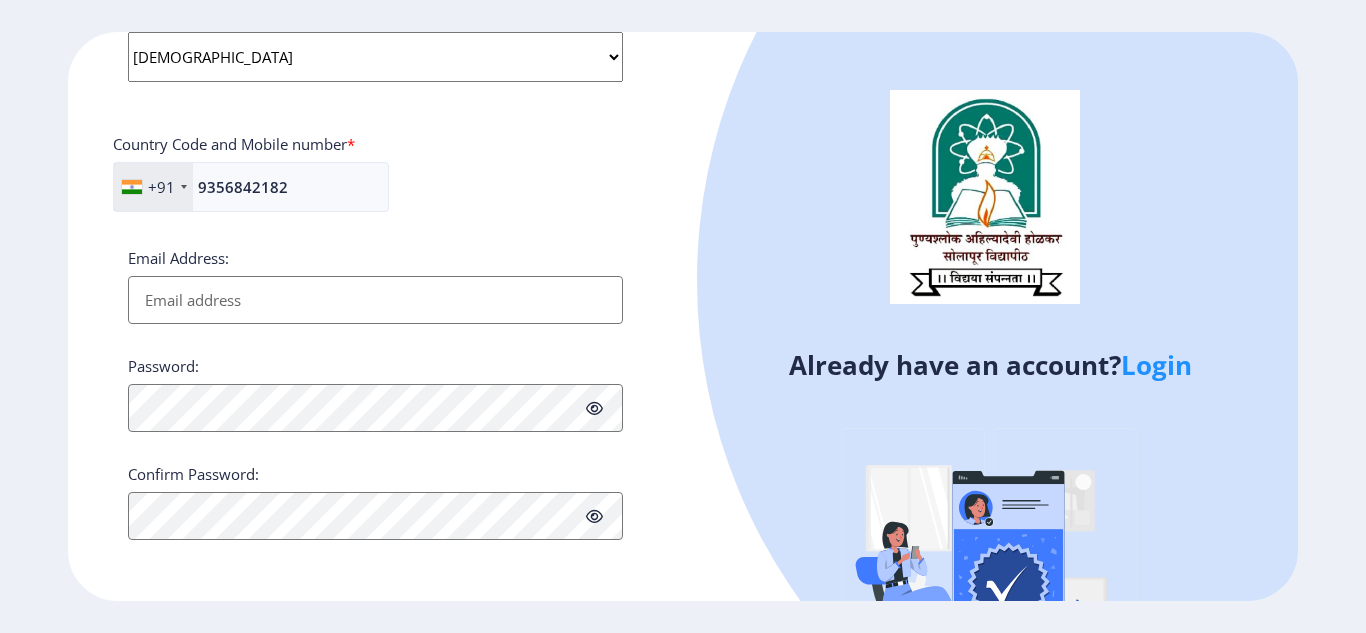 click on "Email Address:" at bounding box center [375, 300] 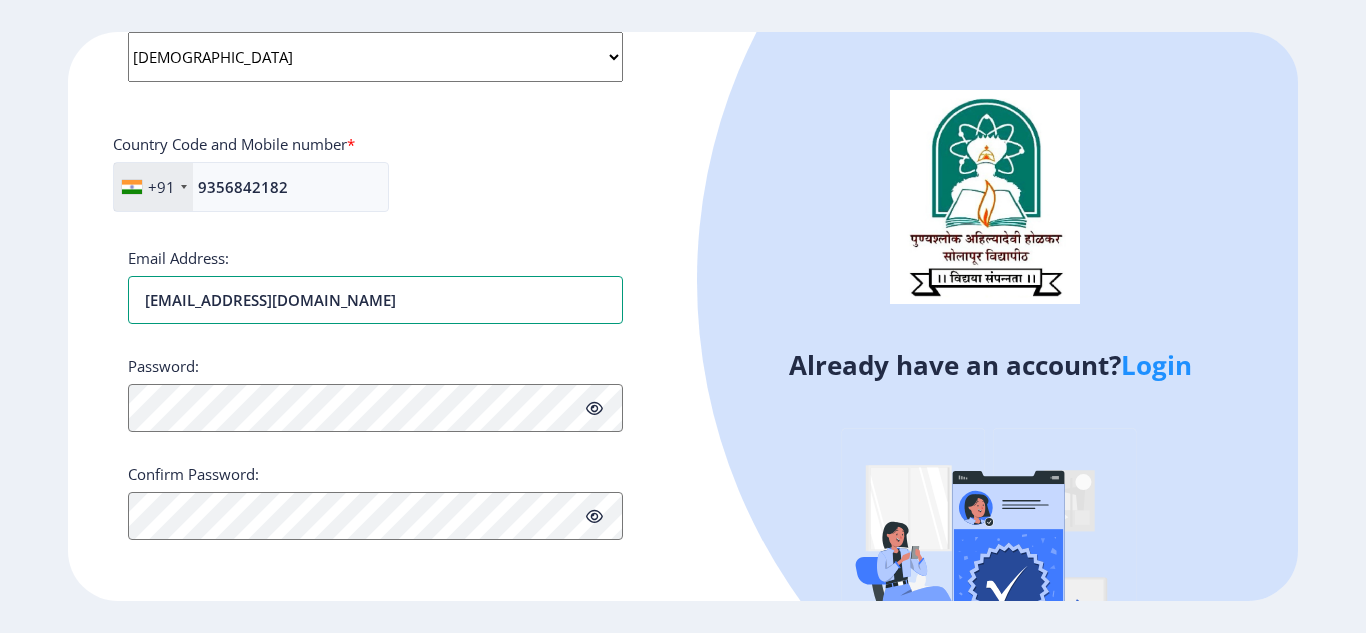 type on "[EMAIL_ADDRESS][DOMAIN_NAME]" 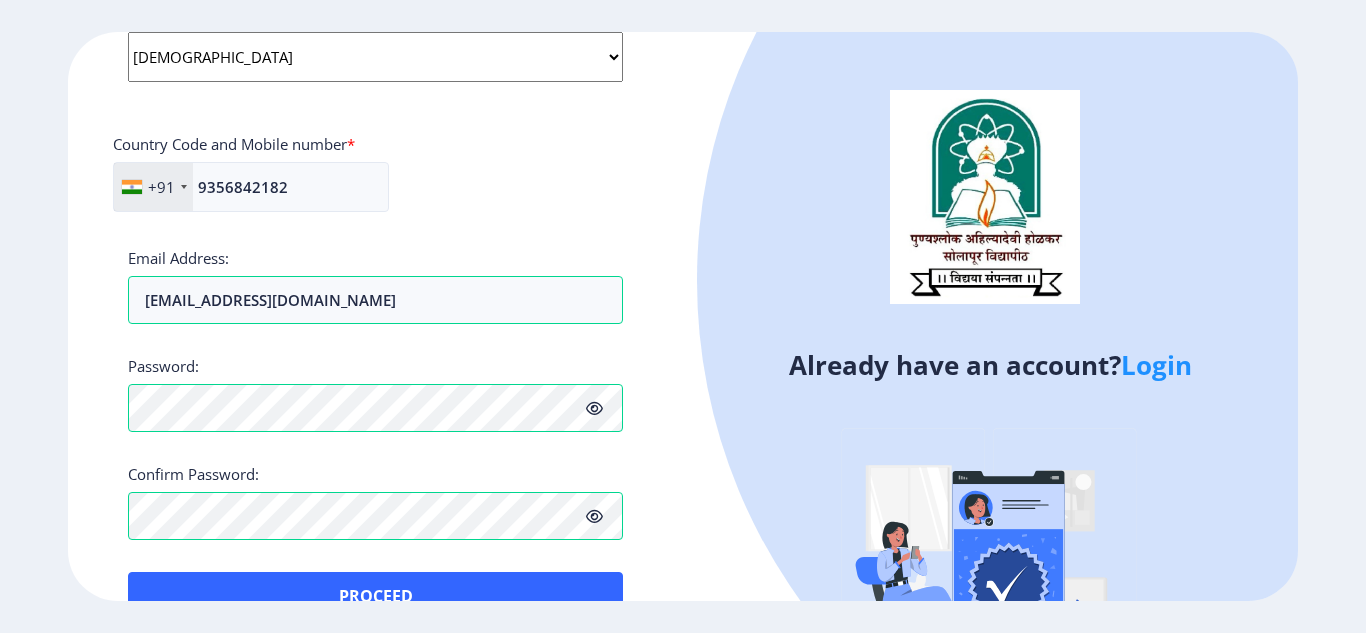 click 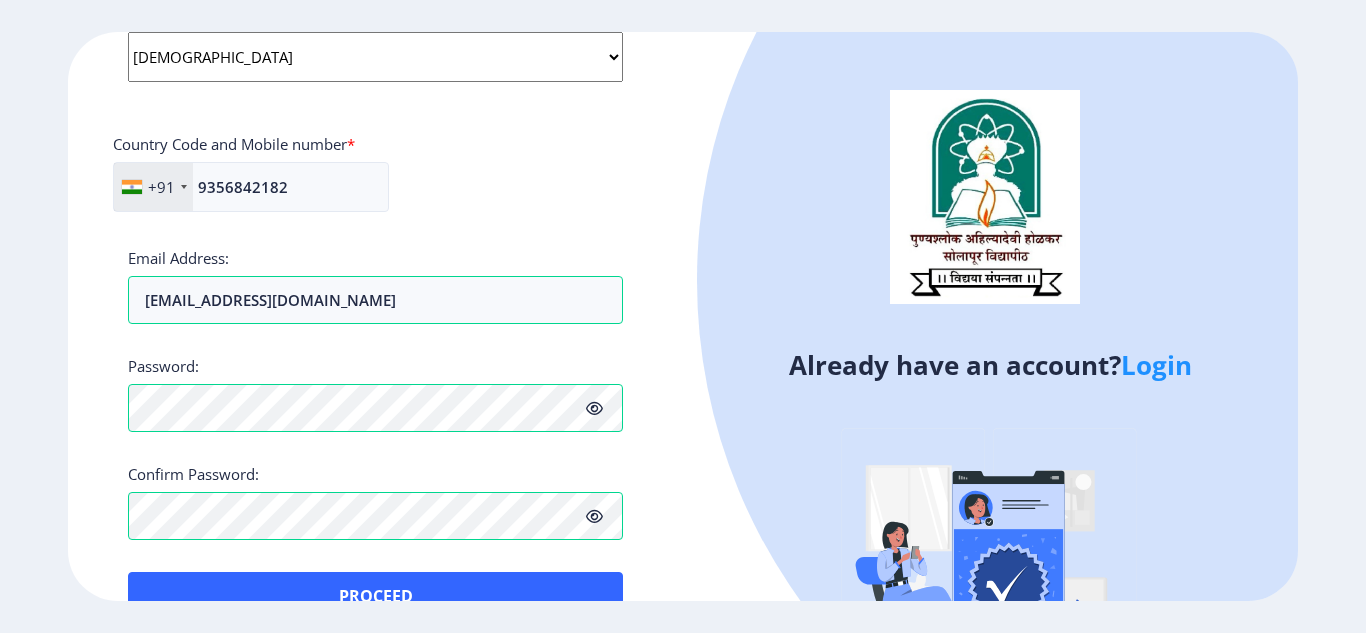 scroll, scrollTop: 870, scrollLeft: 0, axis: vertical 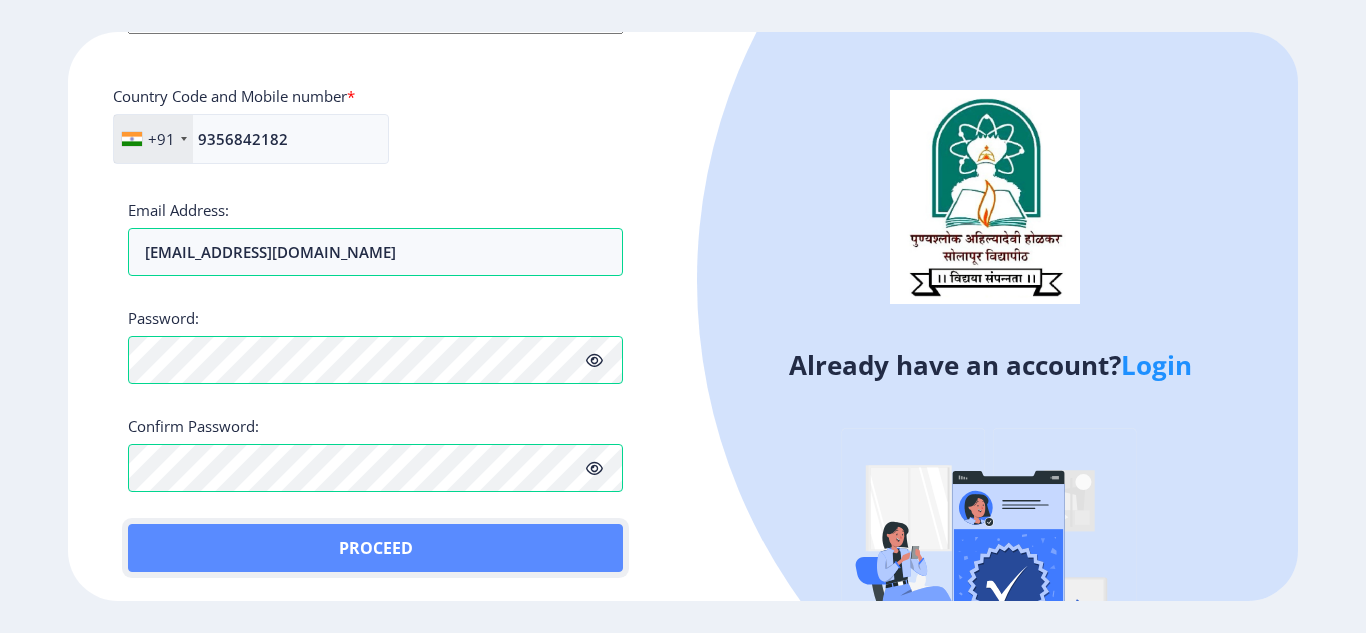 click on "Proceed" 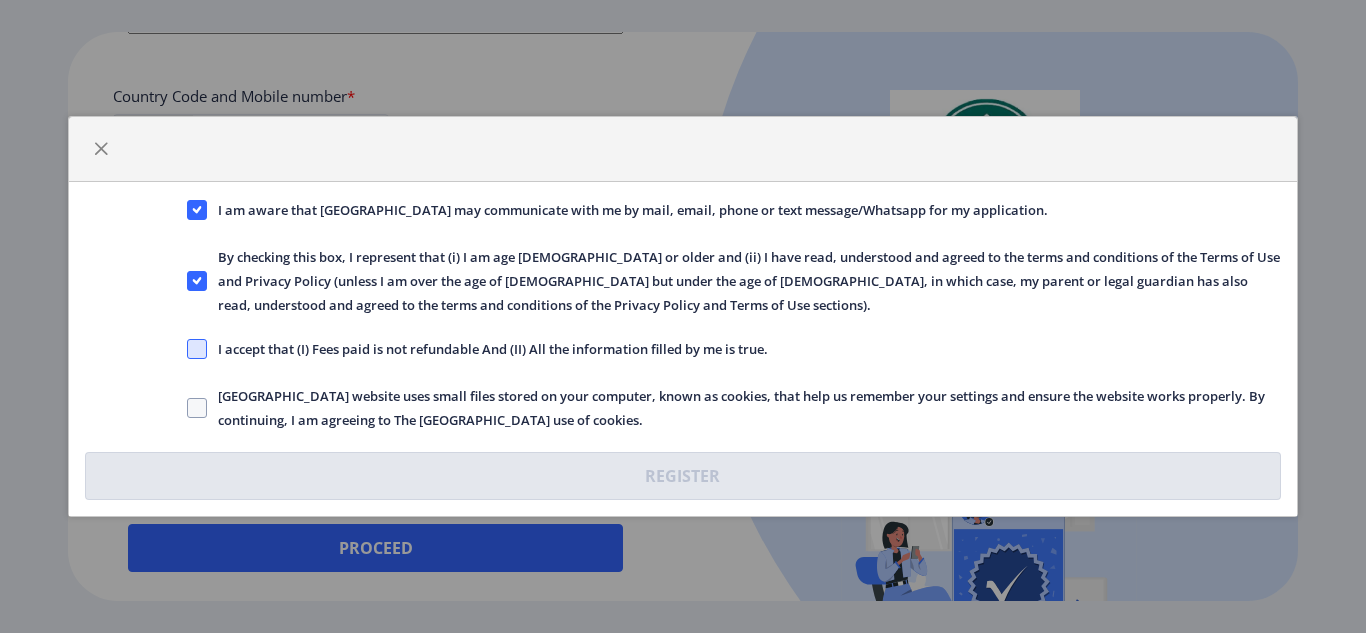 click 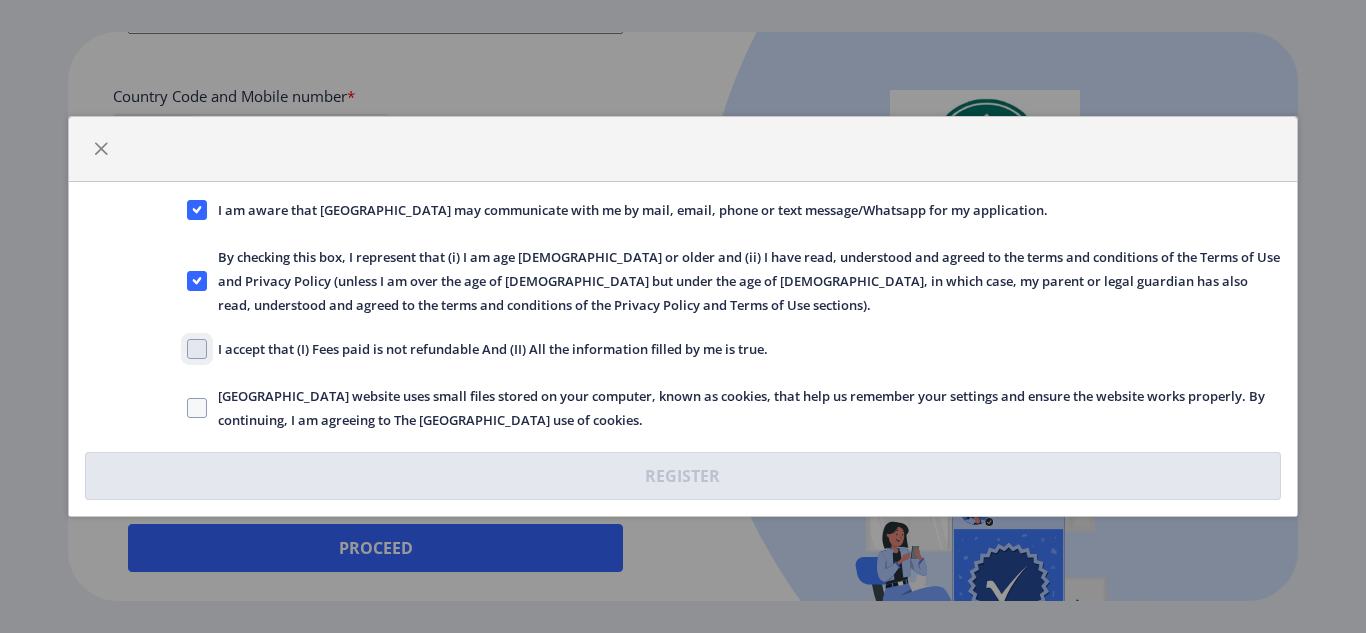 click on "I accept that (I) Fees paid is not refundable And (II) All the information filled by me is true." 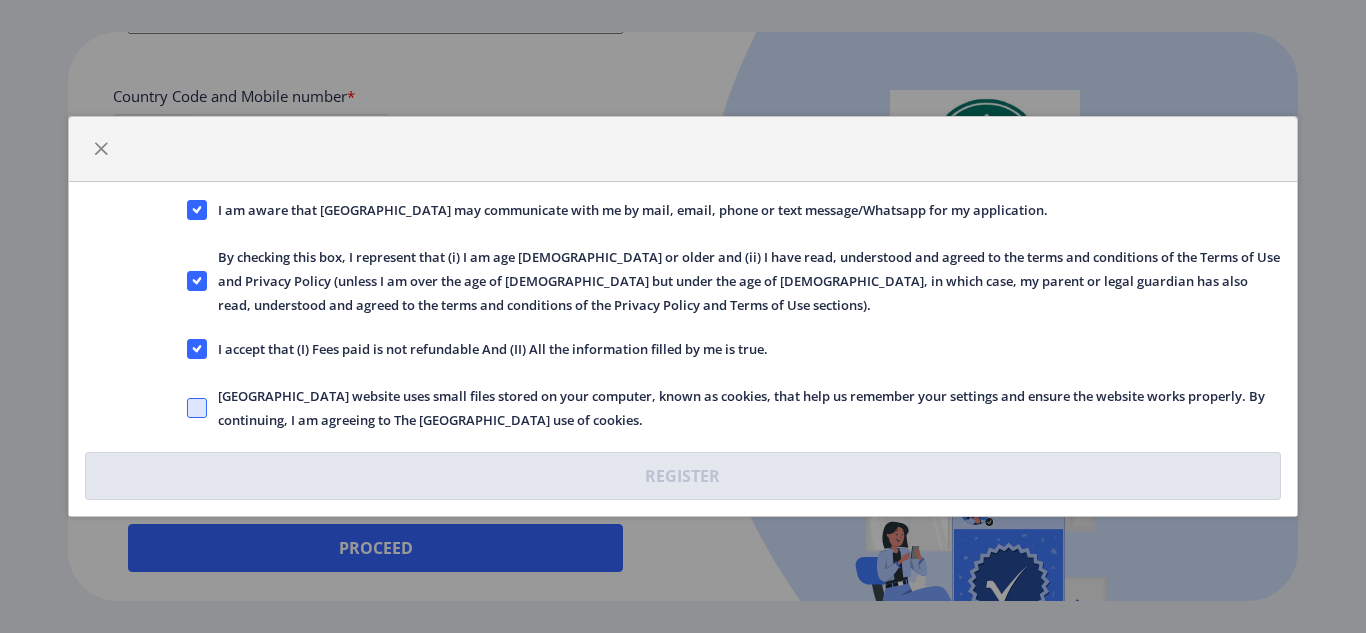 click 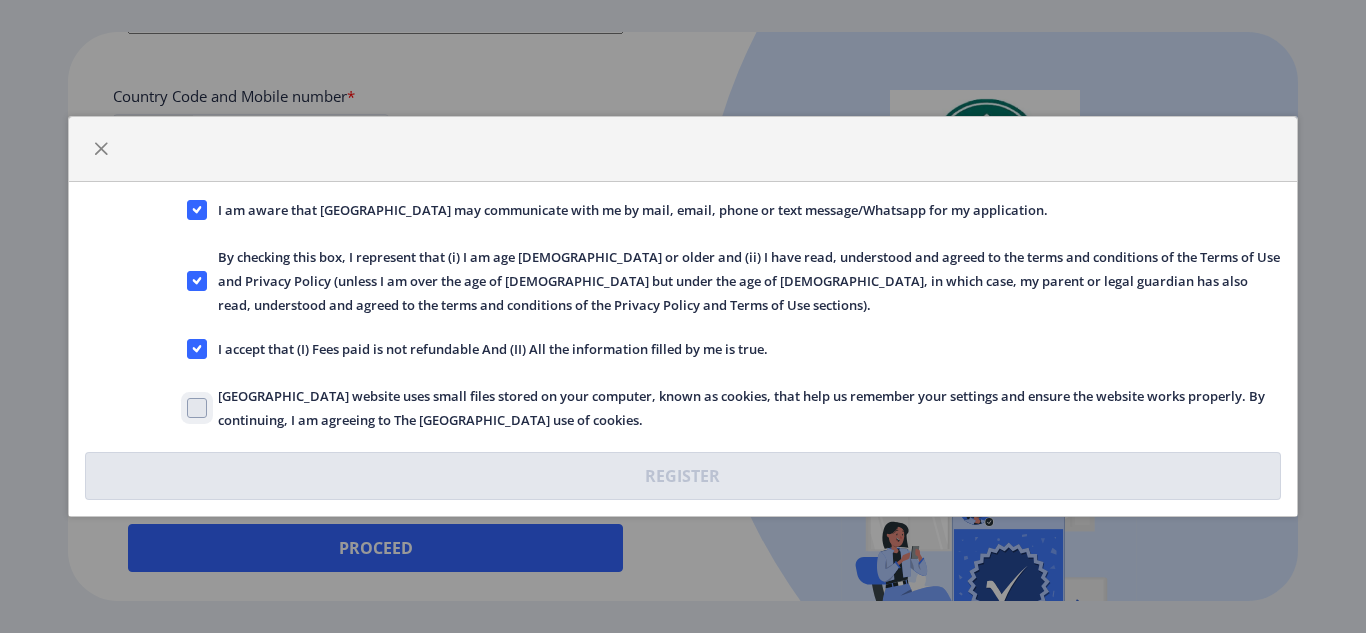 click on "[GEOGRAPHIC_DATA] website uses small files stored on your computer, known as cookies, that help us remember your settings and ensure the website works properly. By continuing, I am agreeing to The [GEOGRAPHIC_DATA] use of cookies." 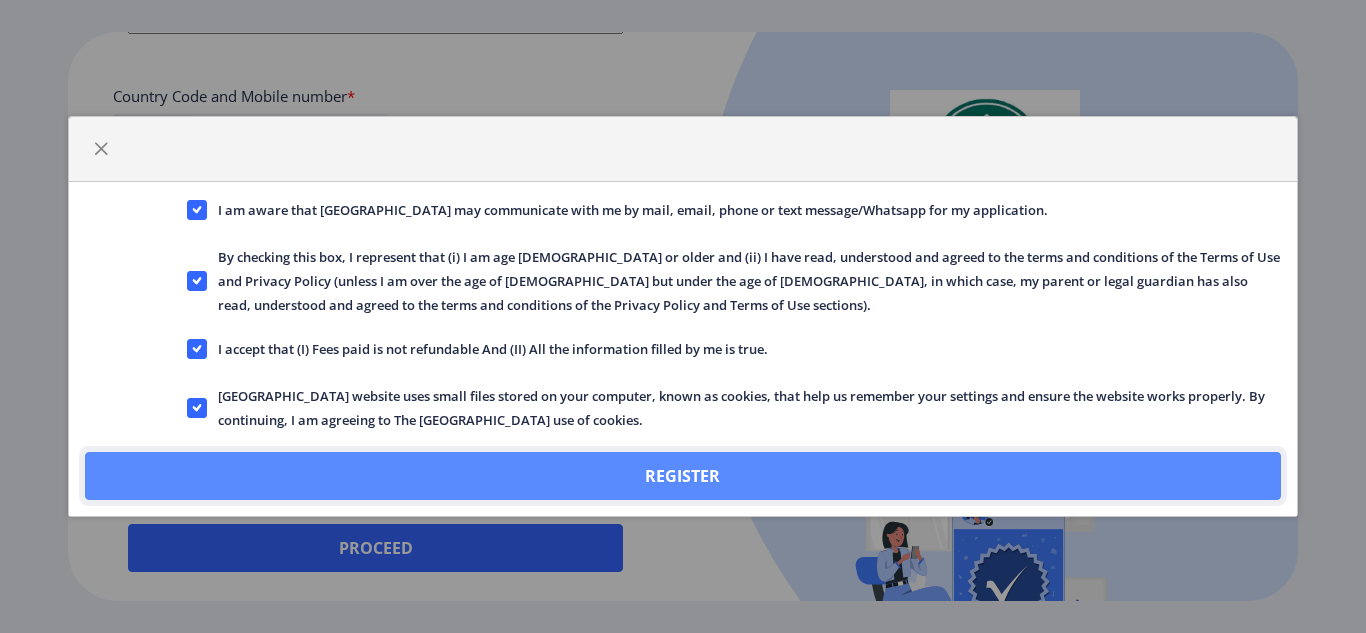 click on "Register" 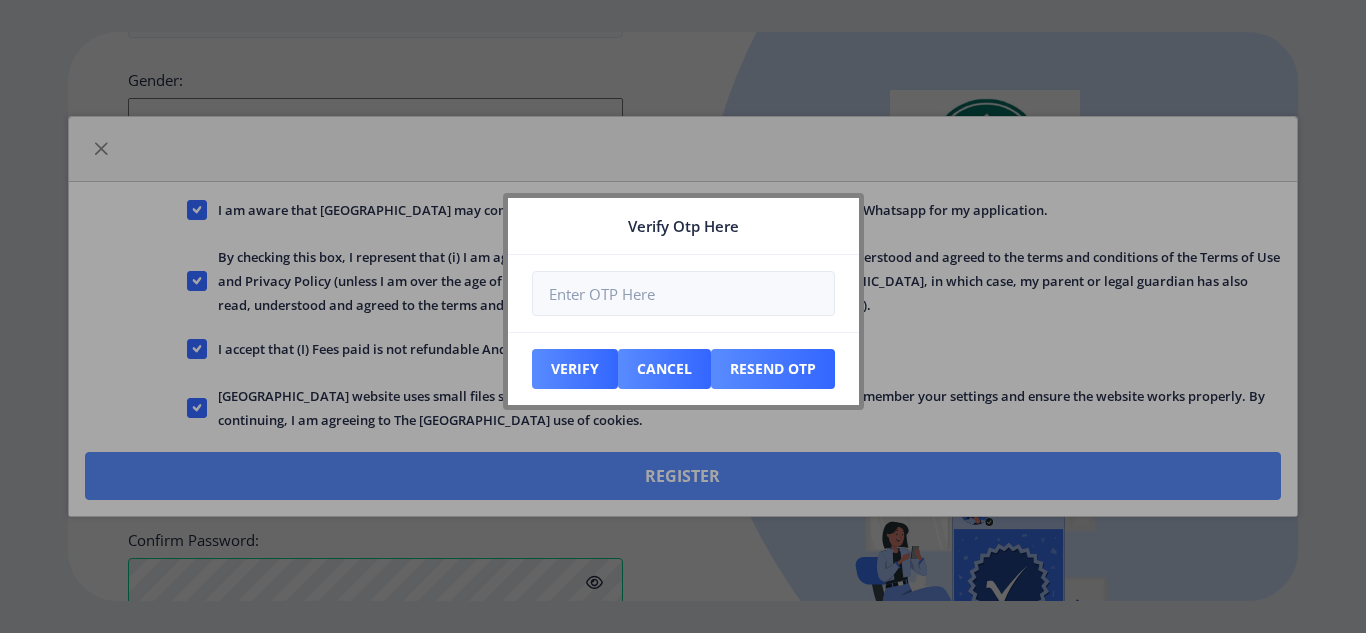 scroll, scrollTop: 984, scrollLeft: 0, axis: vertical 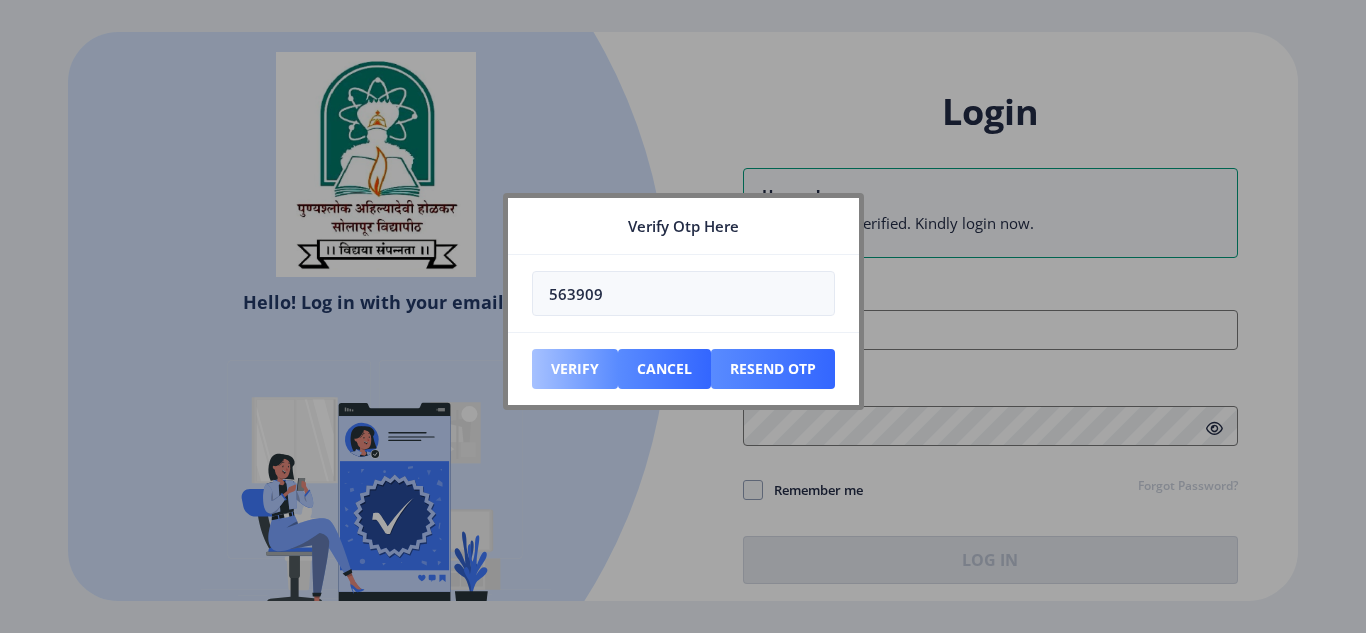 type on "563909" 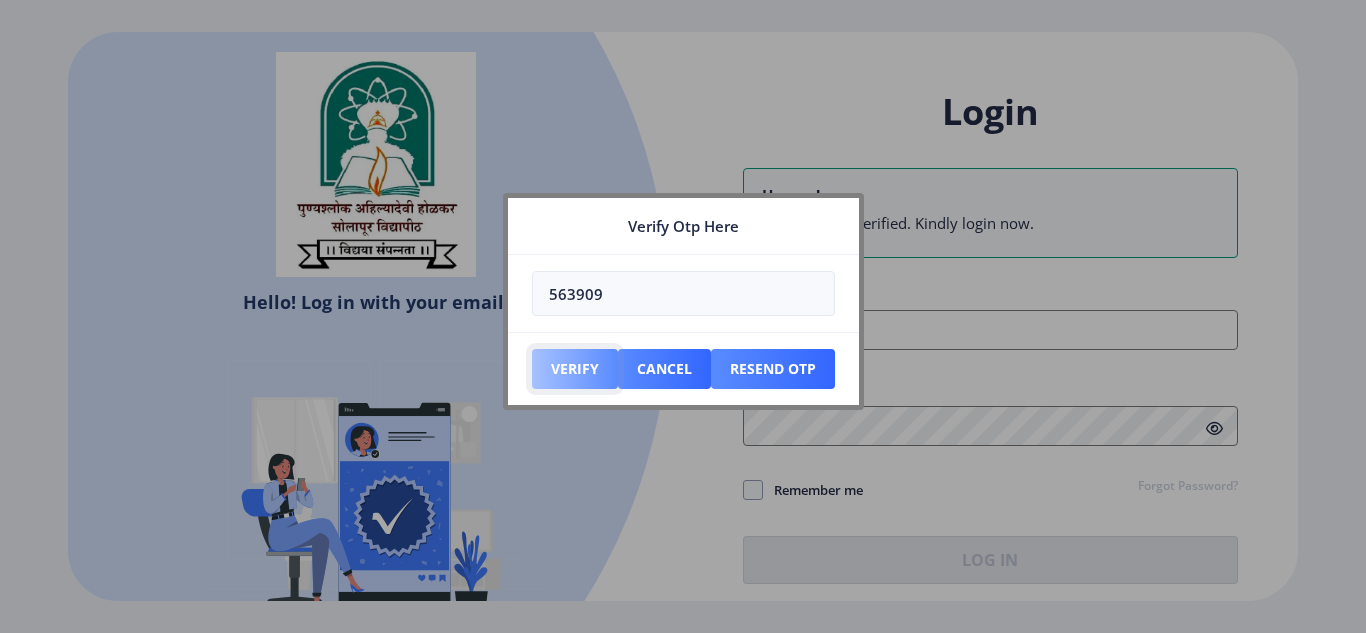 click on "Verify" at bounding box center (575, 369) 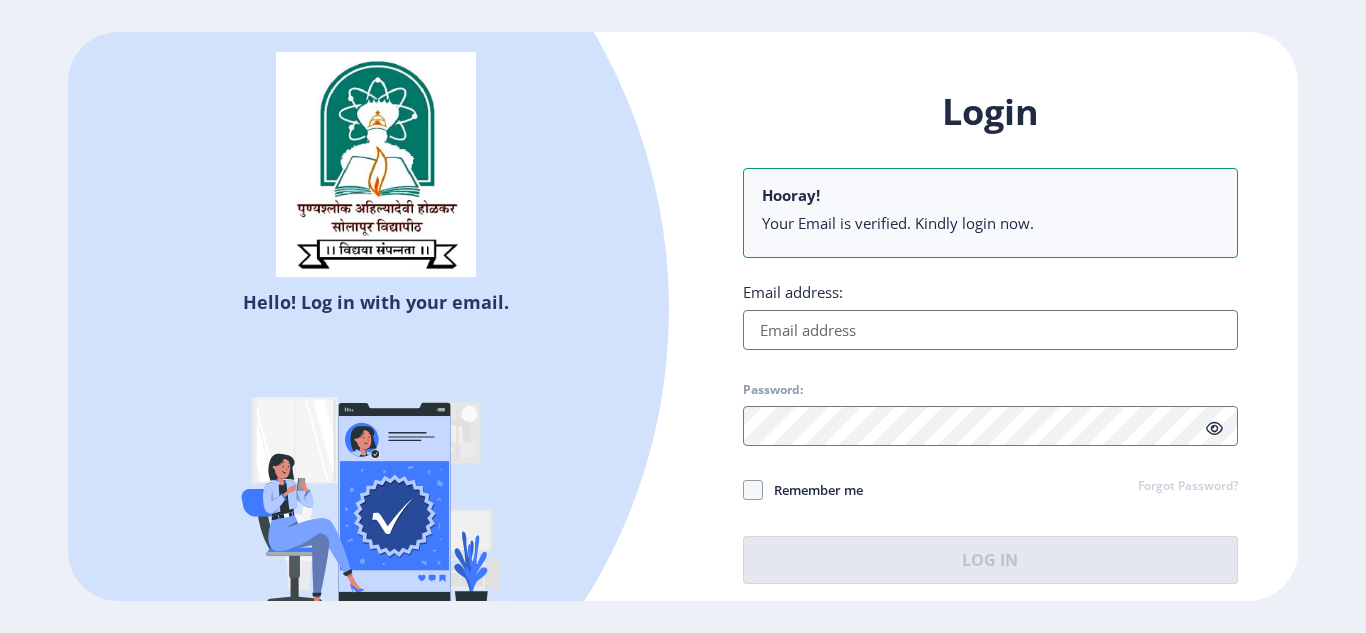 click on "Email address:" at bounding box center [990, 330] 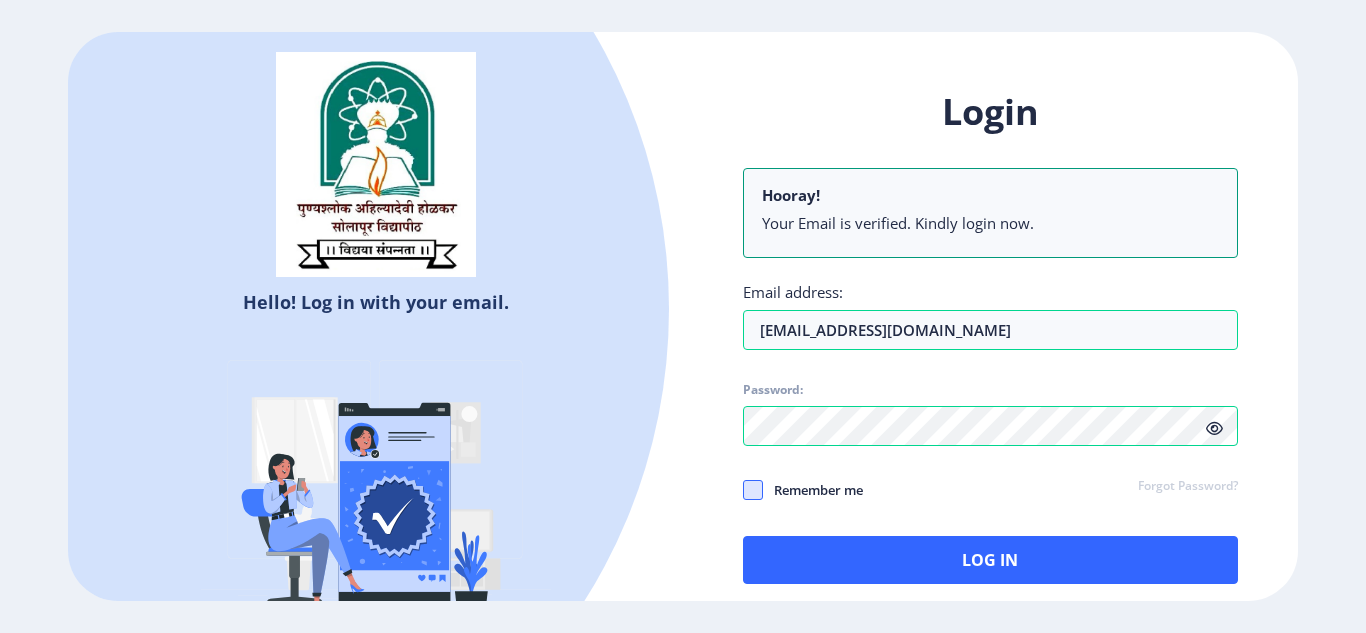 click 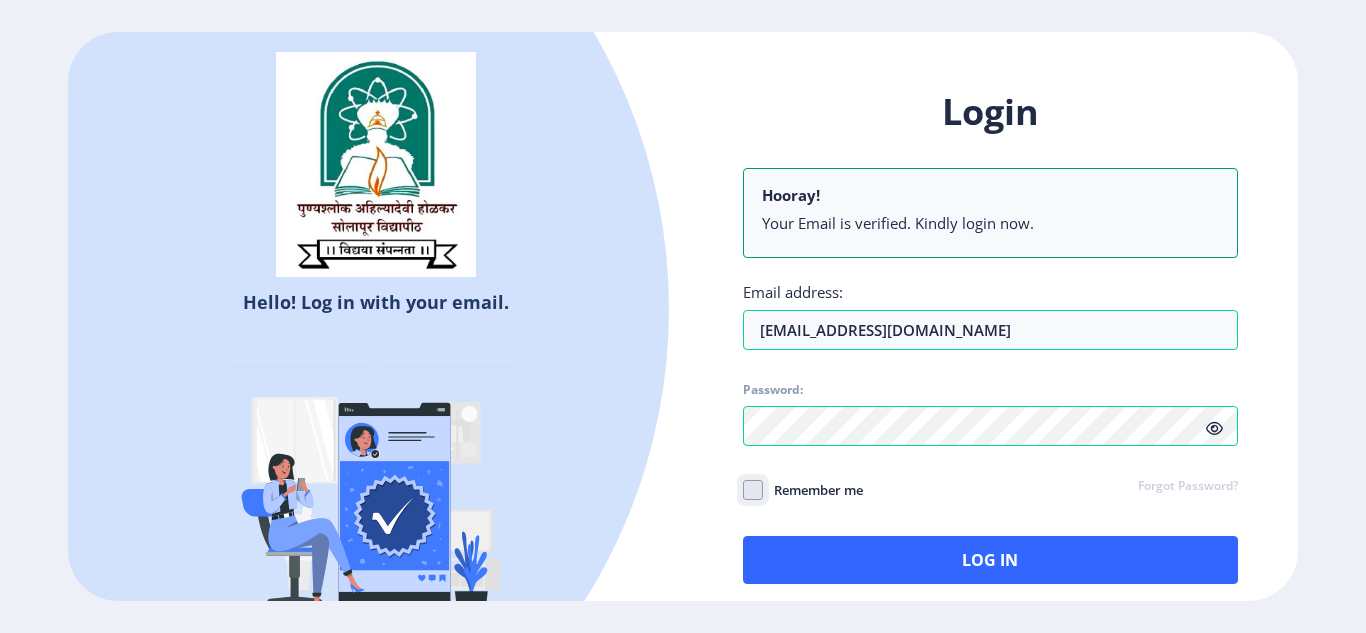 checkbox on "true" 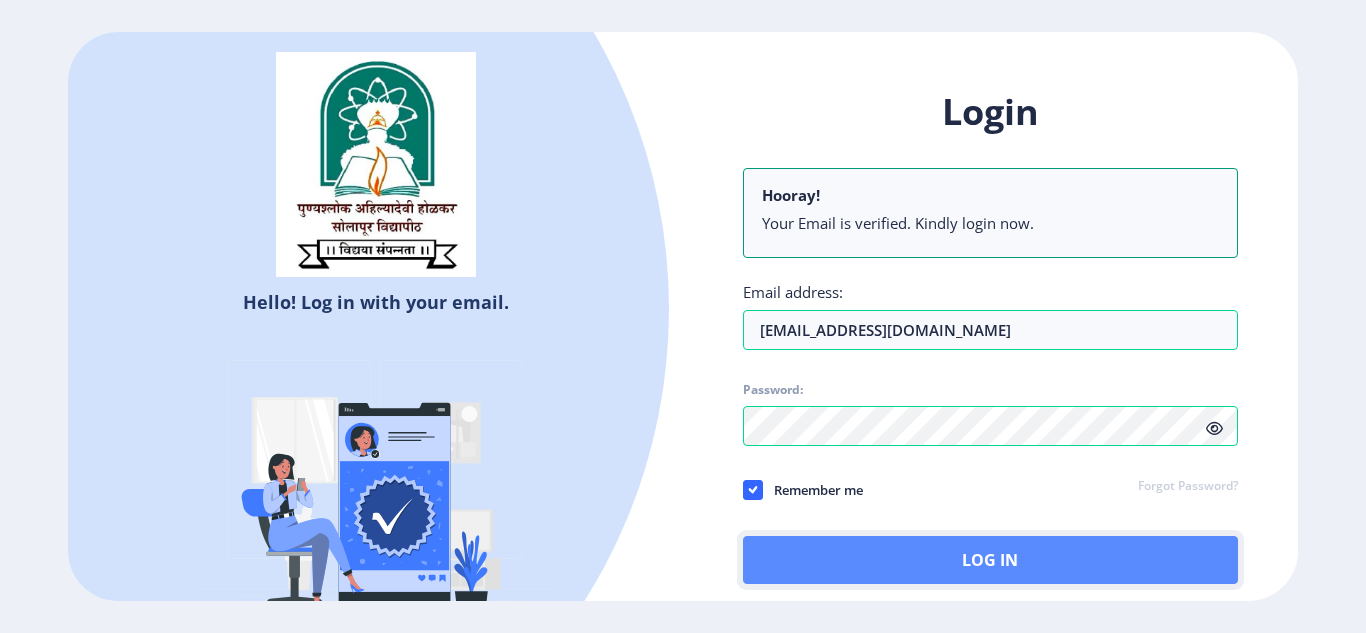 click on "Log In" 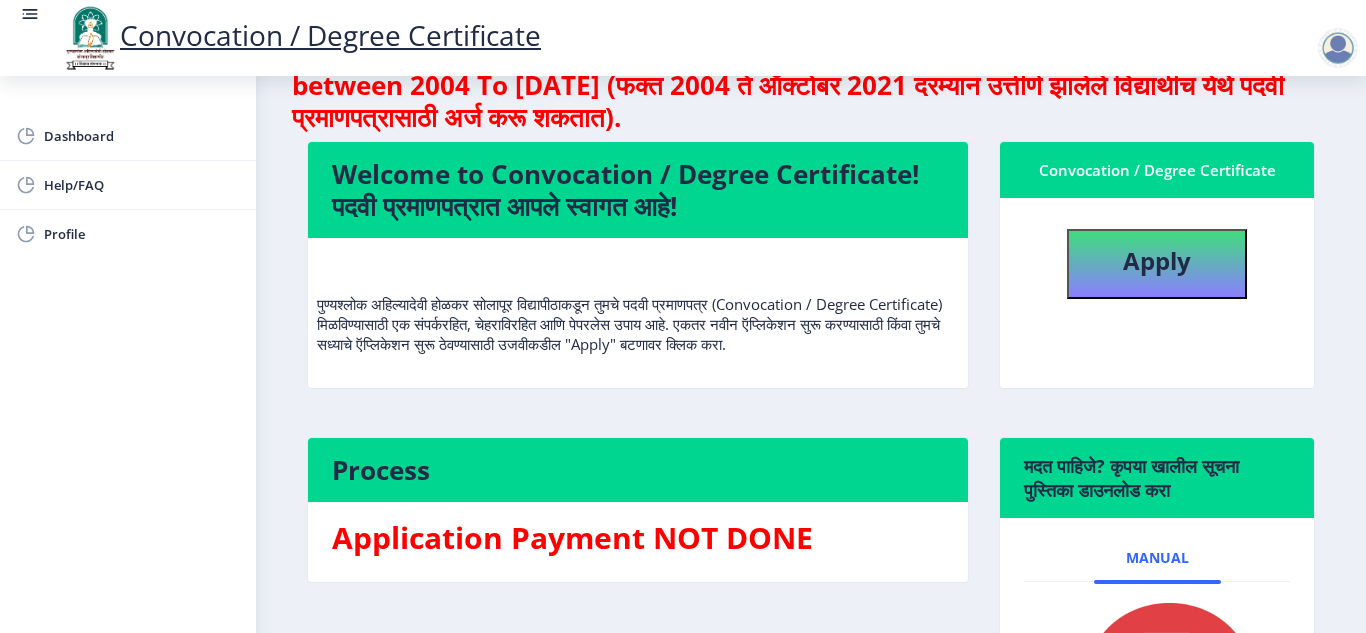 scroll, scrollTop: 68, scrollLeft: 0, axis: vertical 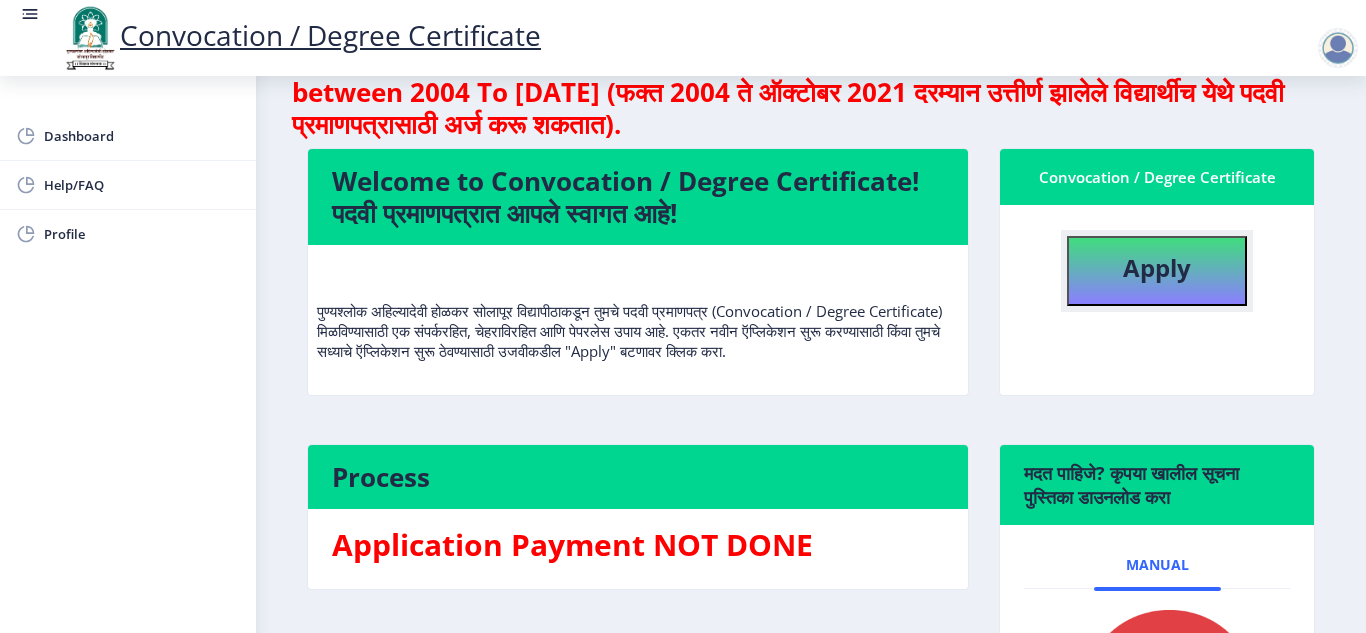 click on "Apply" 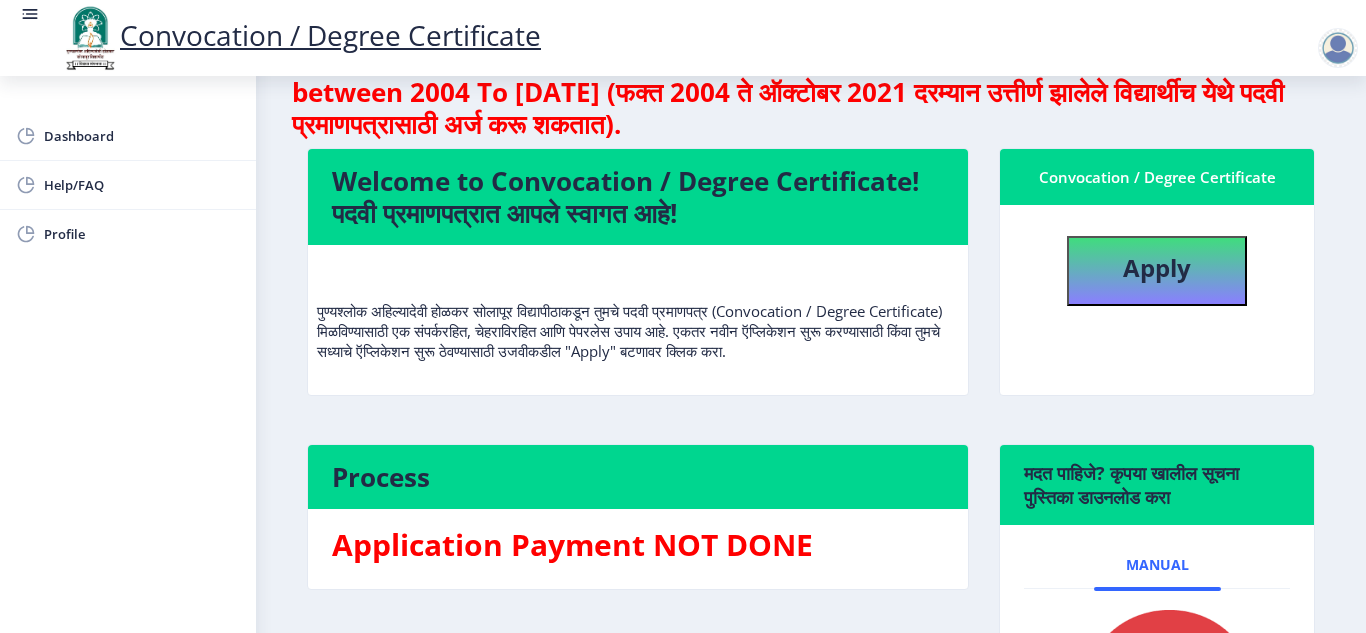 select 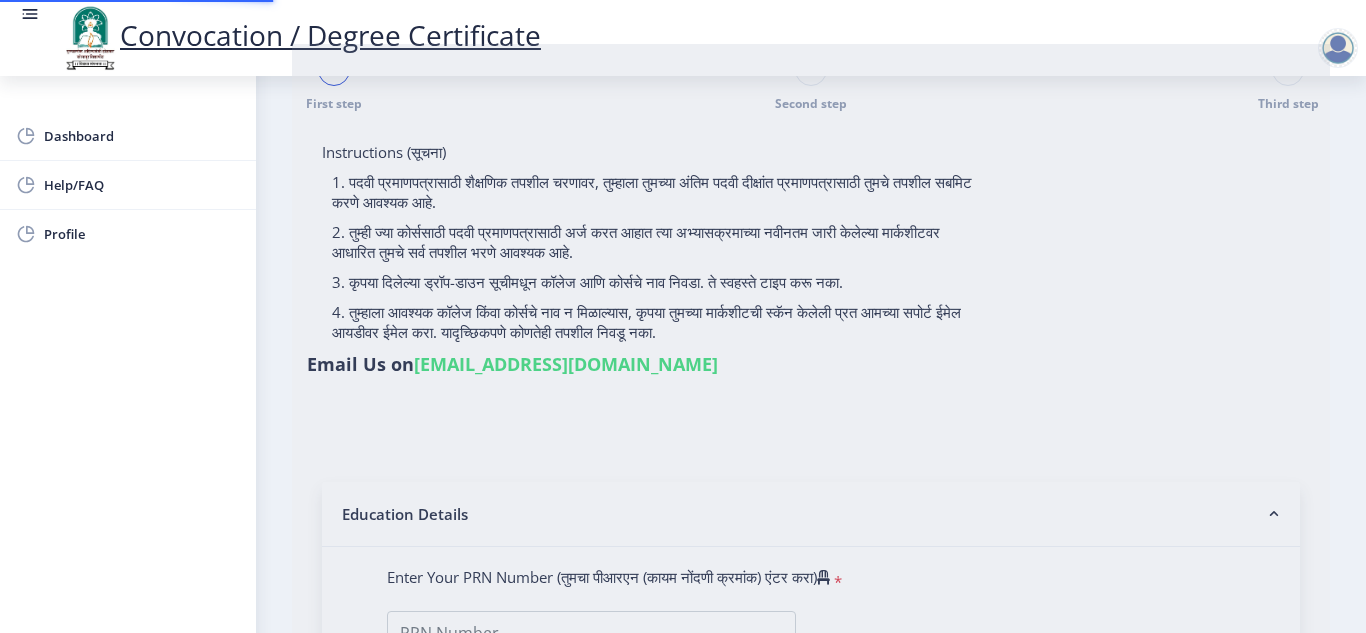 scroll, scrollTop: 0, scrollLeft: 0, axis: both 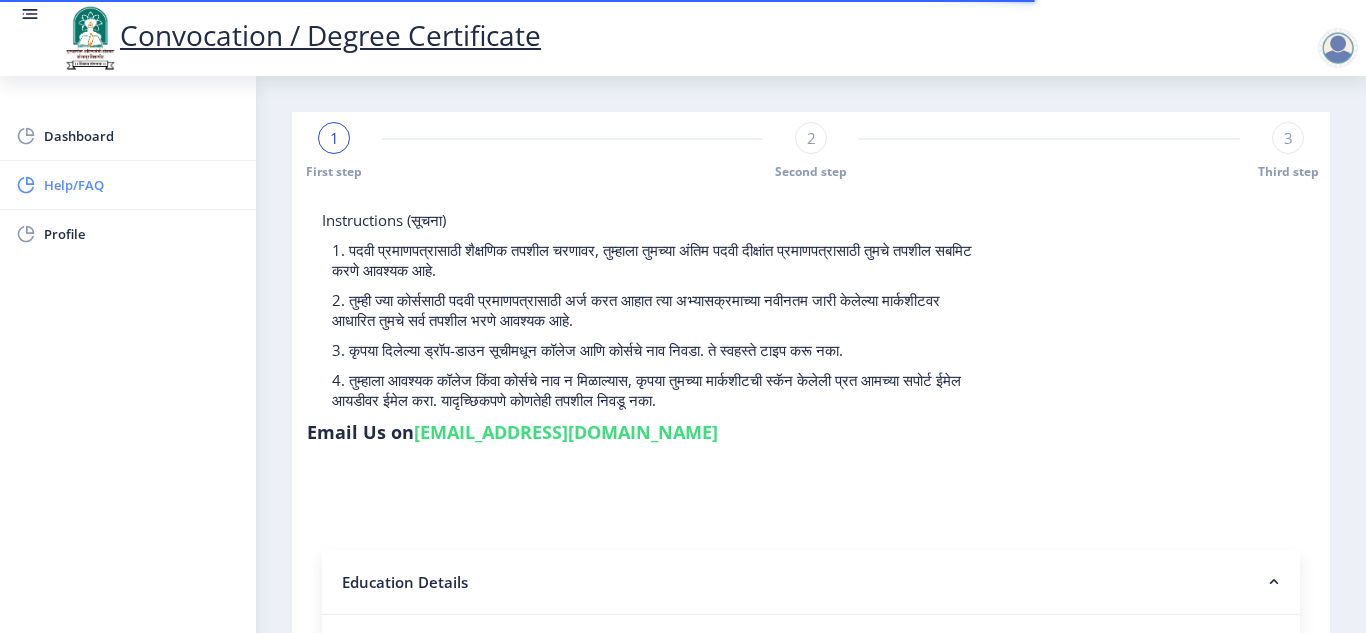 click on "Help/FAQ" 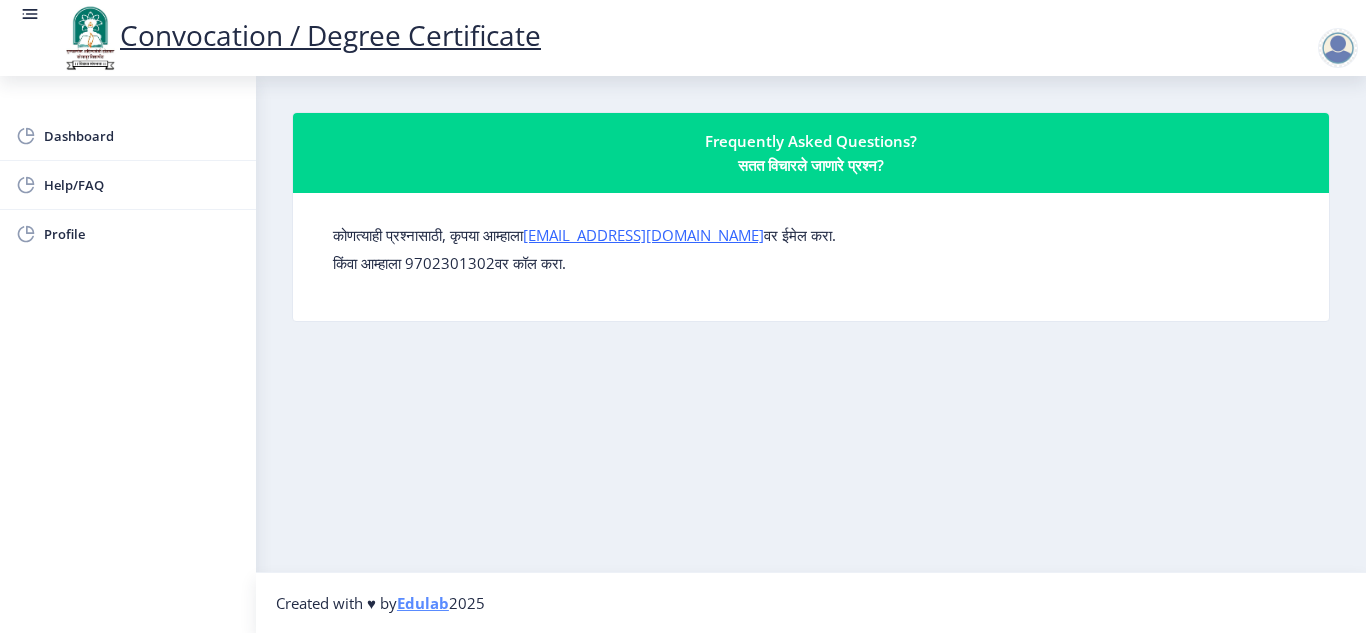 select 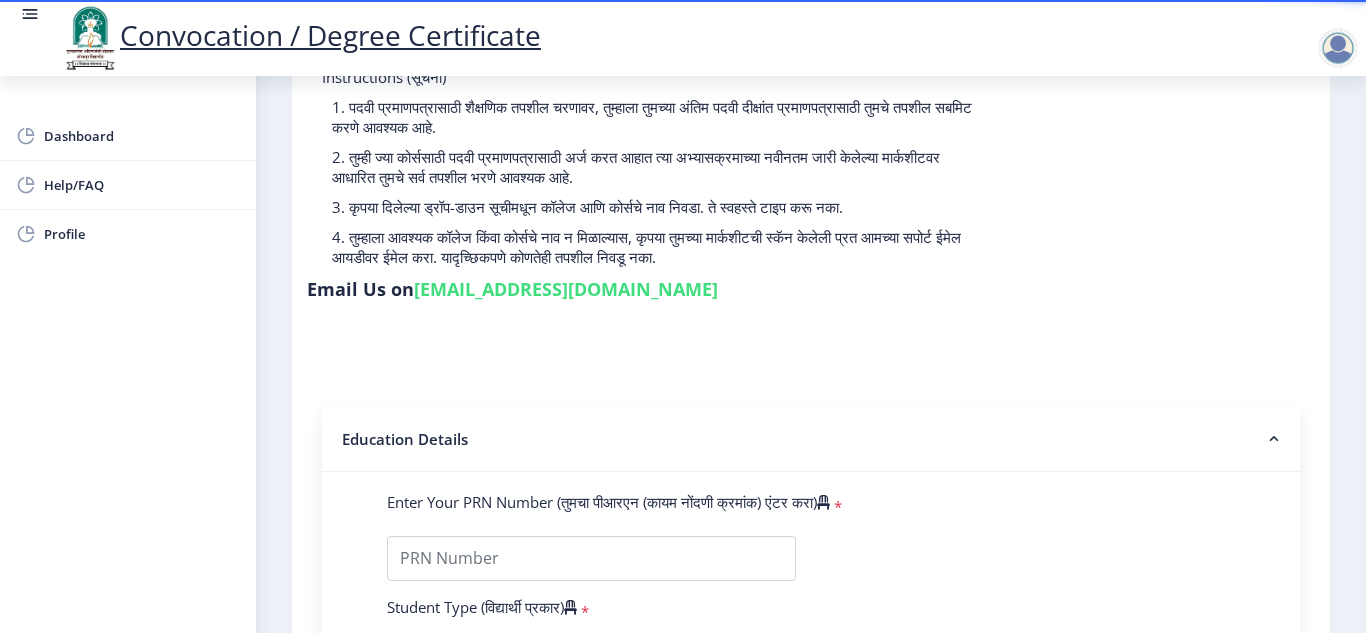 scroll, scrollTop: 0, scrollLeft: 0, axis: both 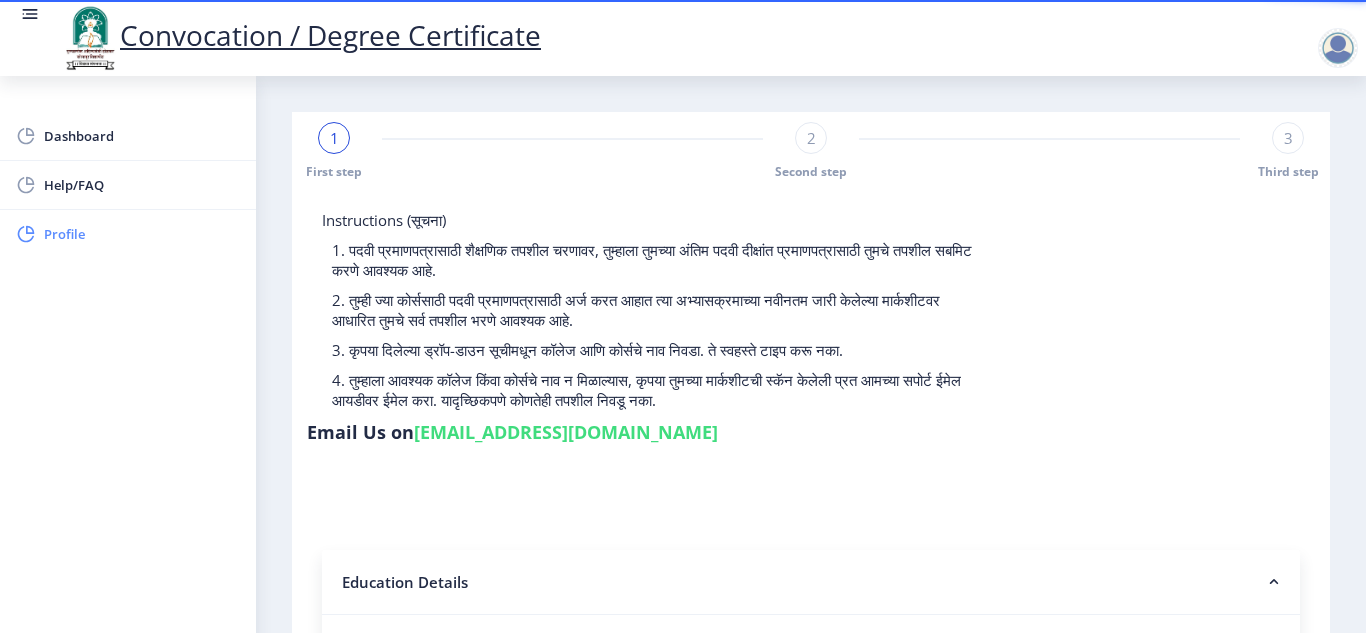 click on "Profile" 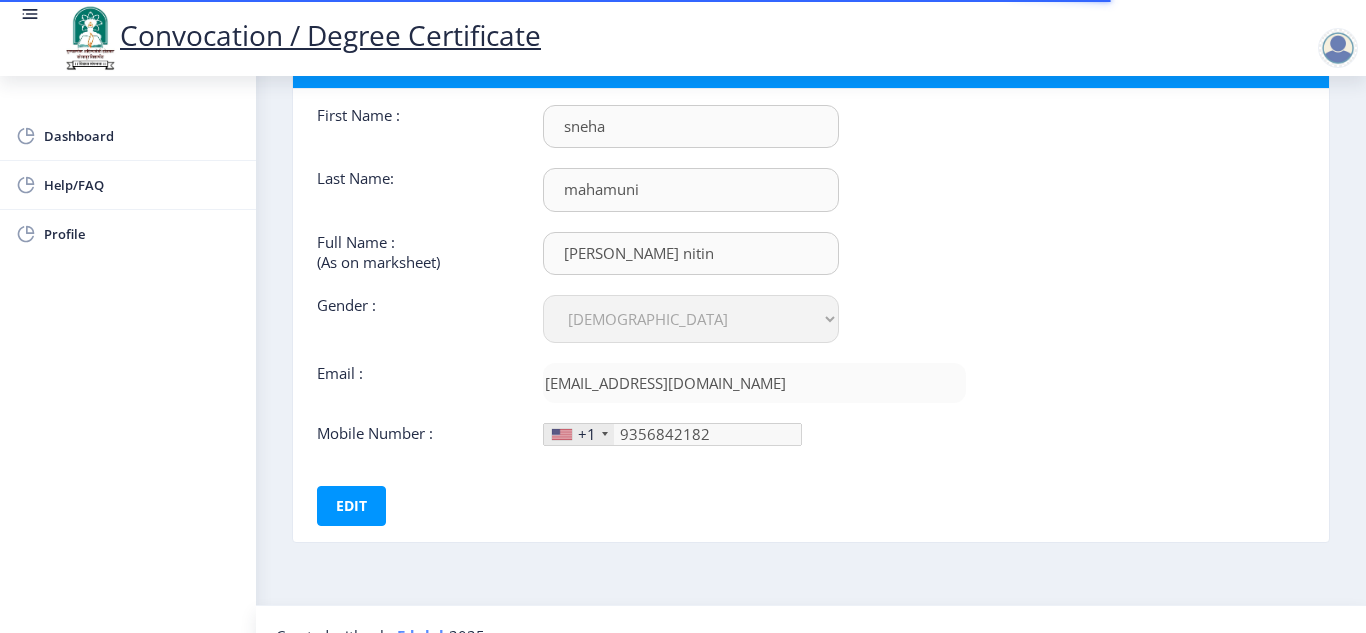 scroll, scrollTop: 158, scrollLeft: 0, axis: vertical 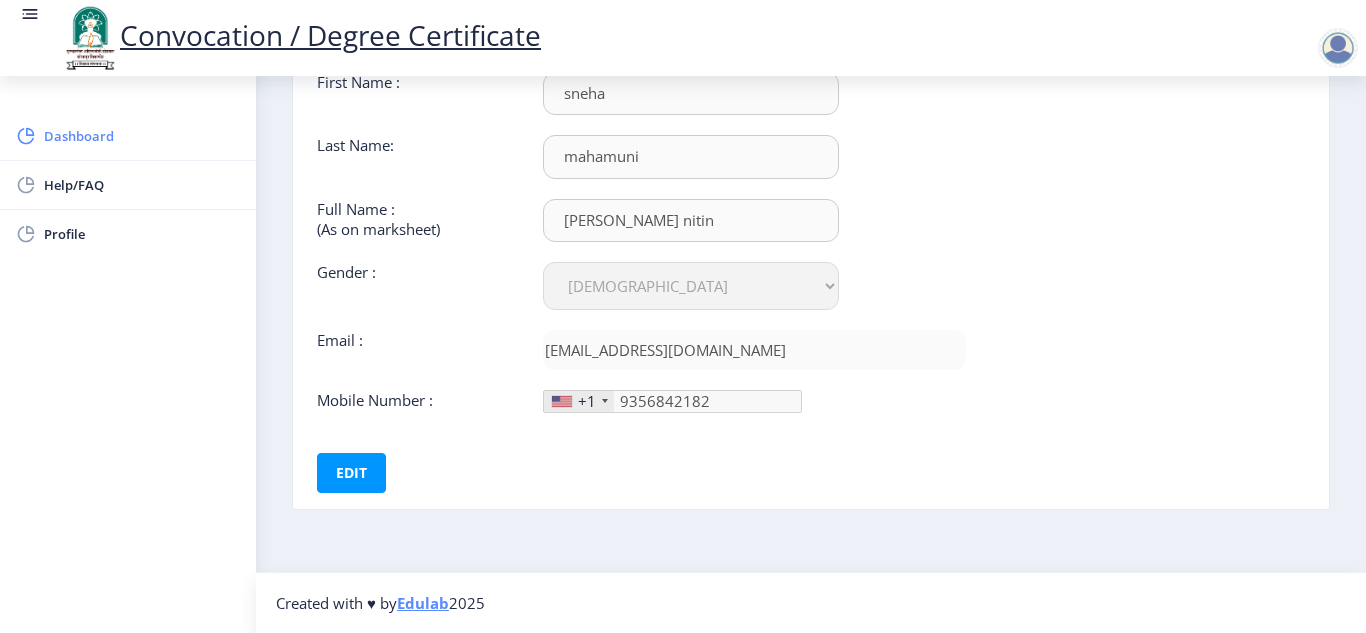 click on "Dashboard" 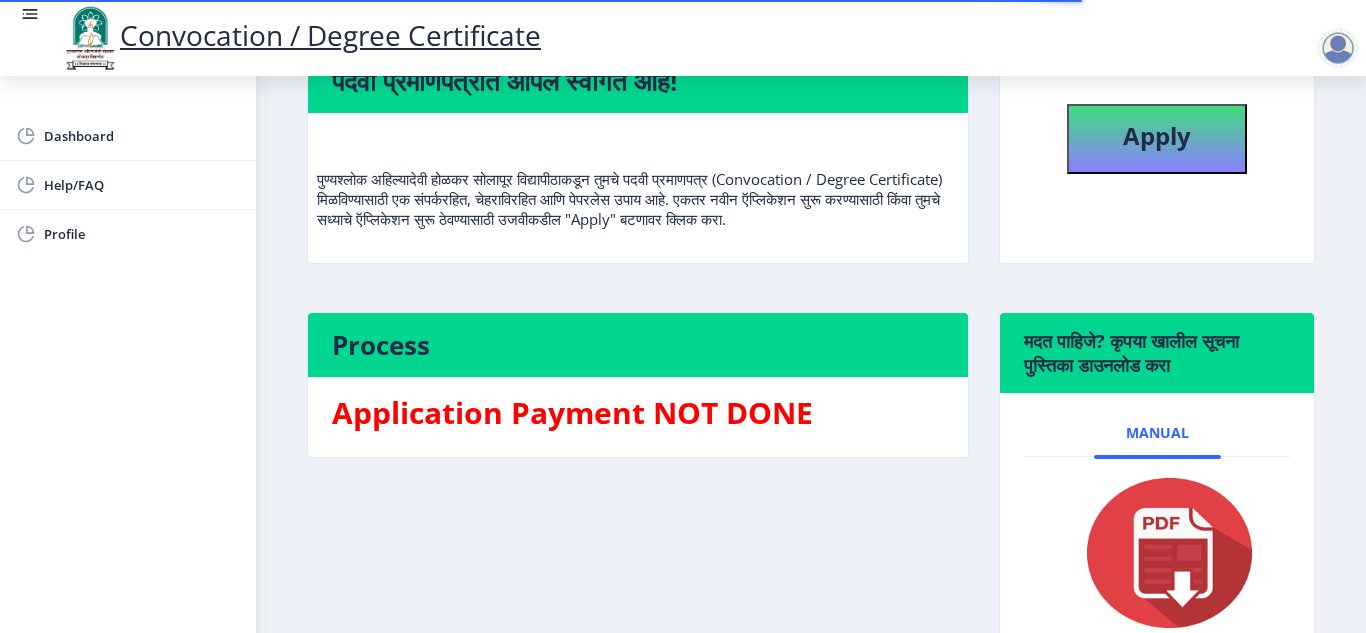 scroll, scrollTop: 336, scrollLeft: 0, axis: vertical 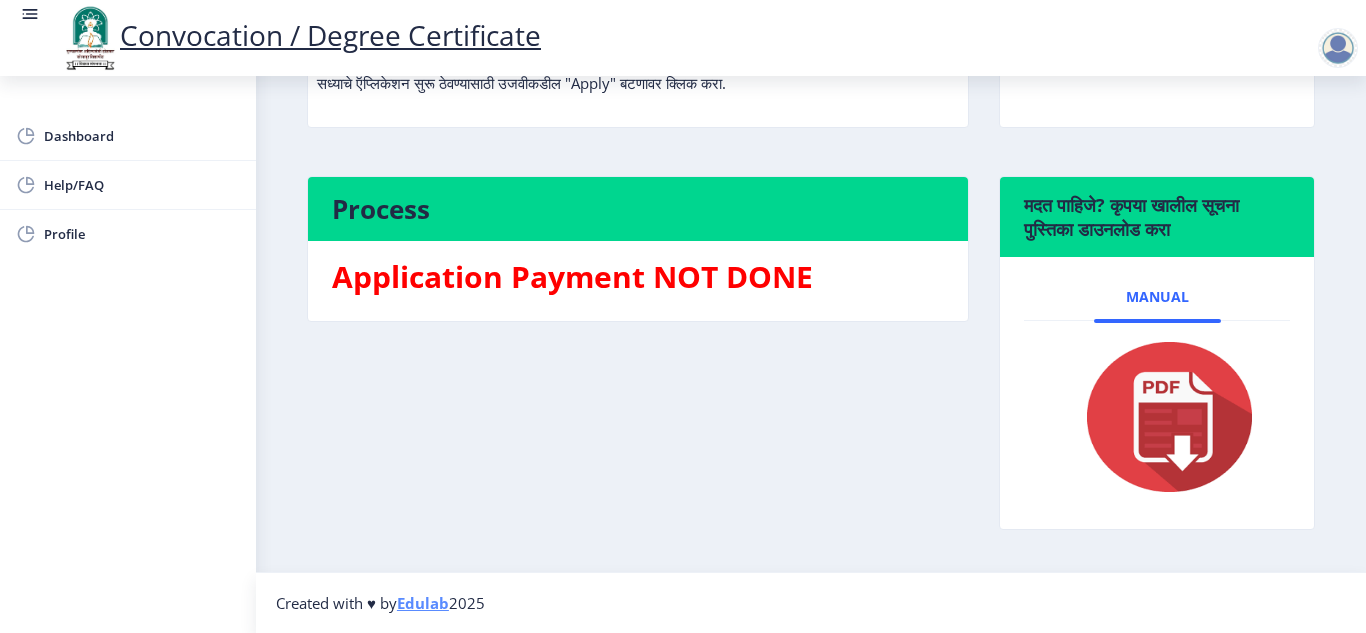 click 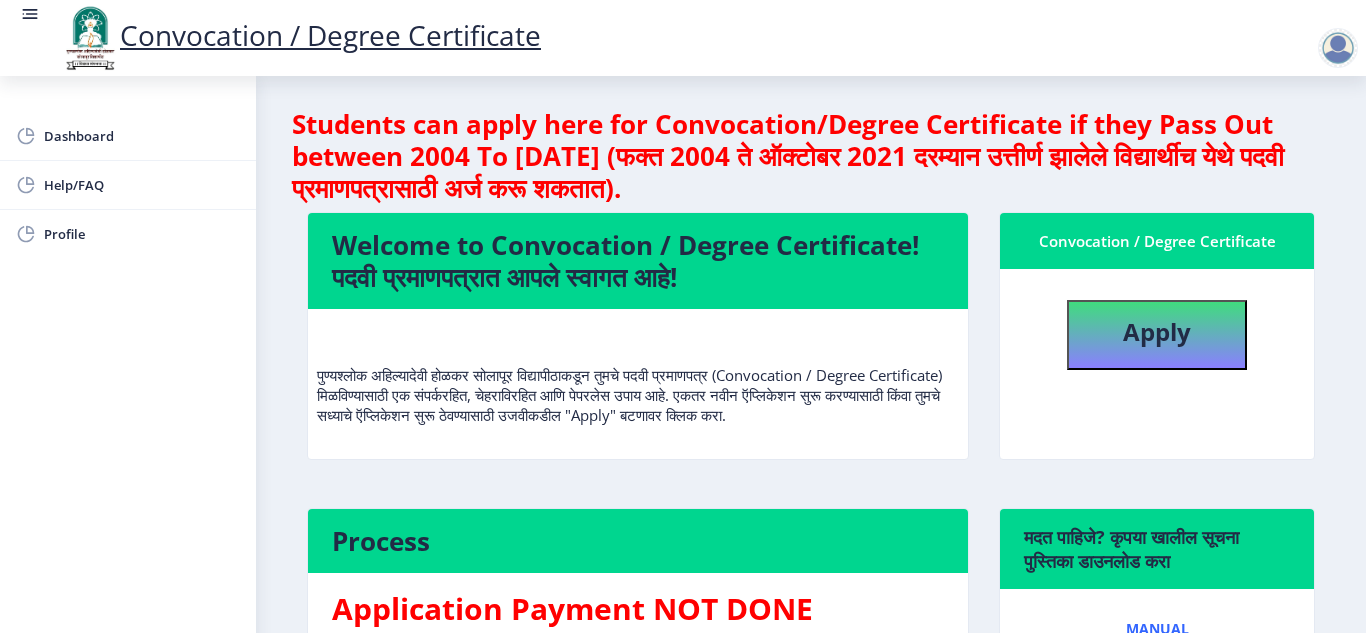 scroll, scrollTop: 0, scrollLeft: 0, axis: both 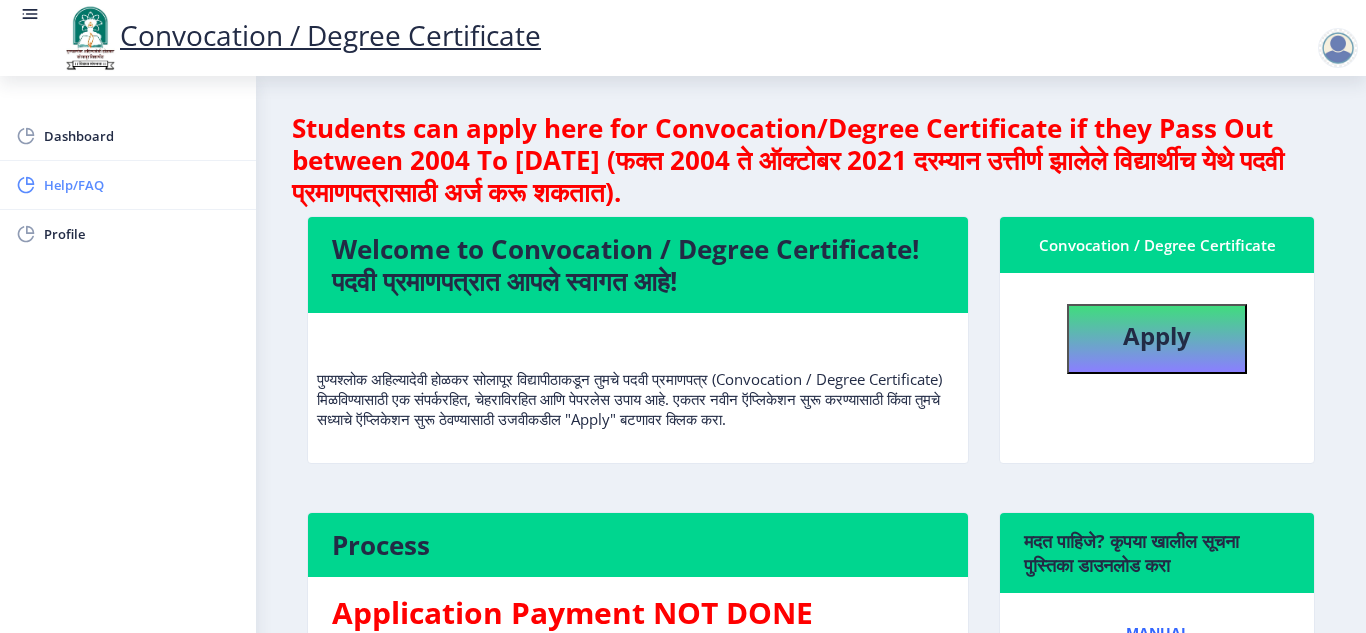 click on "Help/FAQ" 